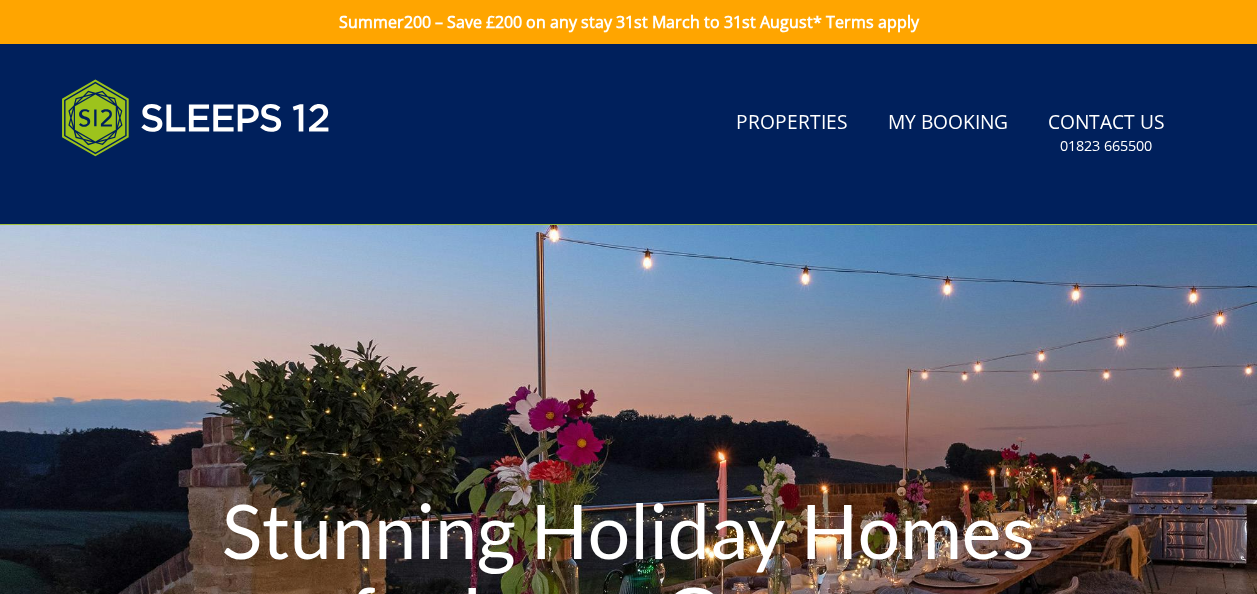 scroll, scrollTop: 0, scrollLeft: 0, axis: both 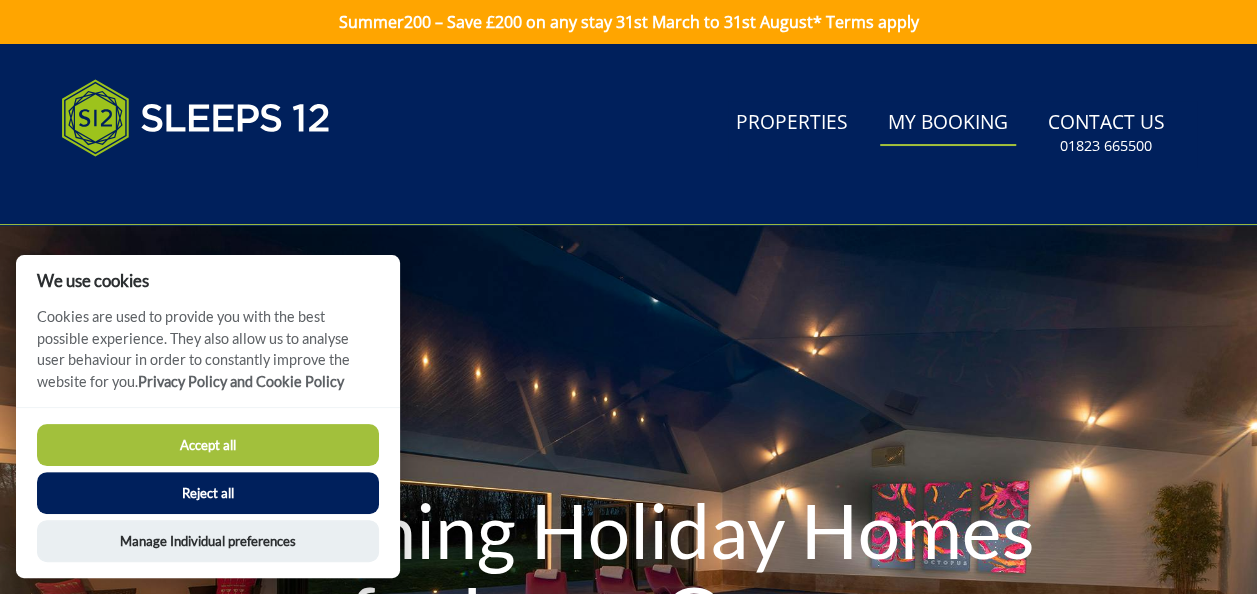 click on "My Booking" at bounding box center [948, 123] 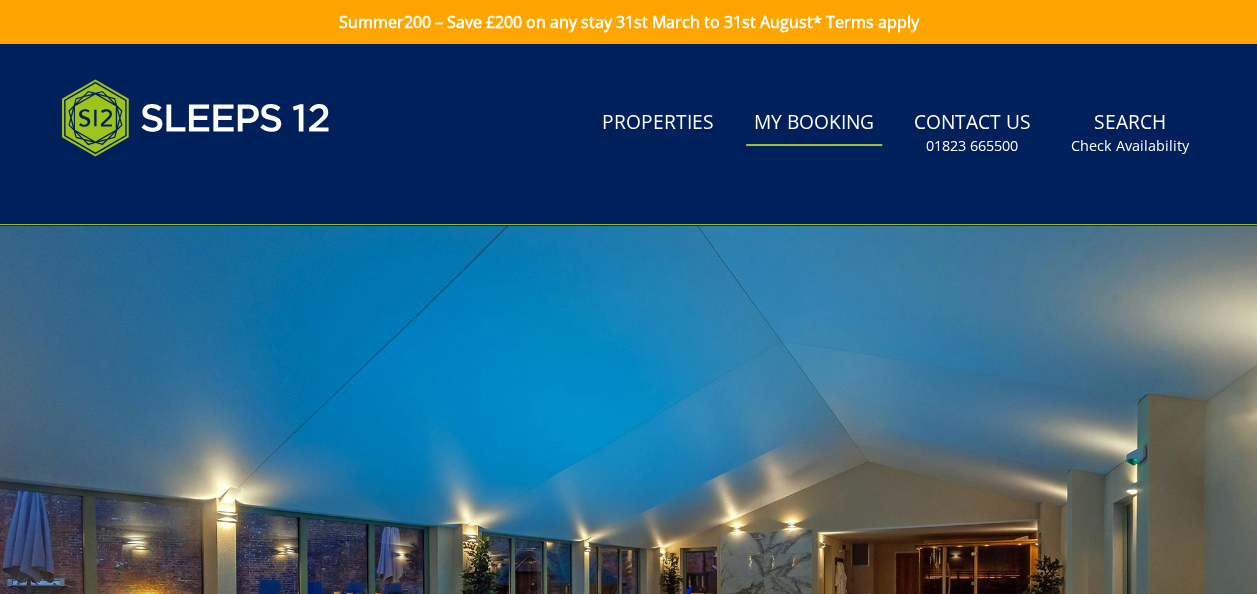 click on "My Booking" at bounding box center [814, 123] 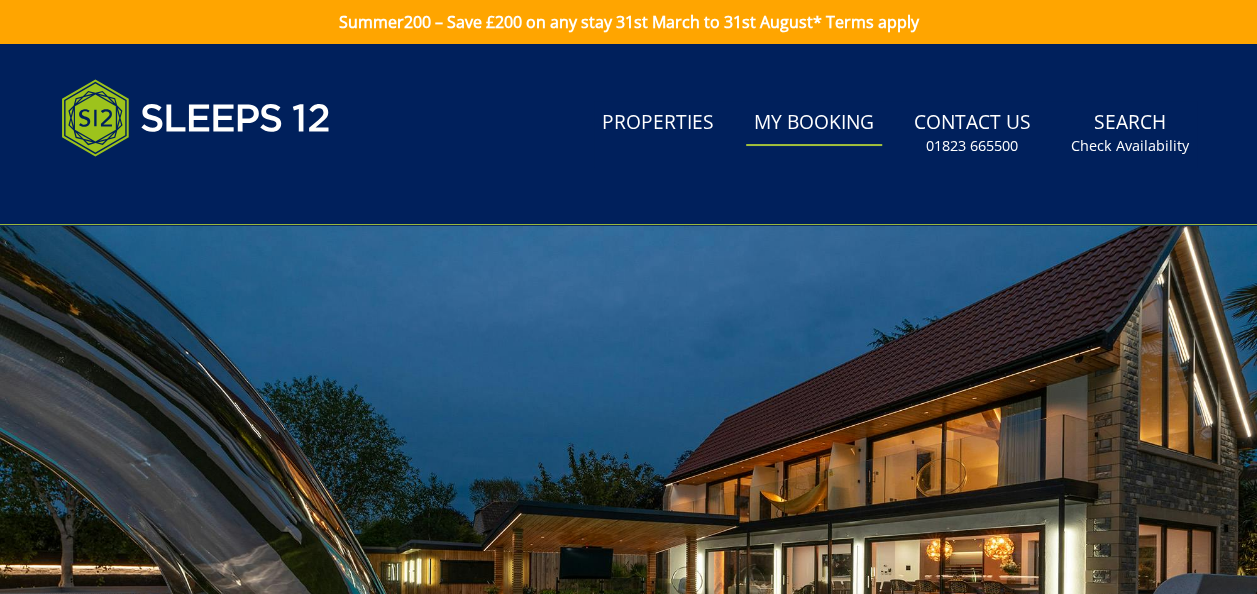 click on "My Booking" at bounding box center (814, 123) 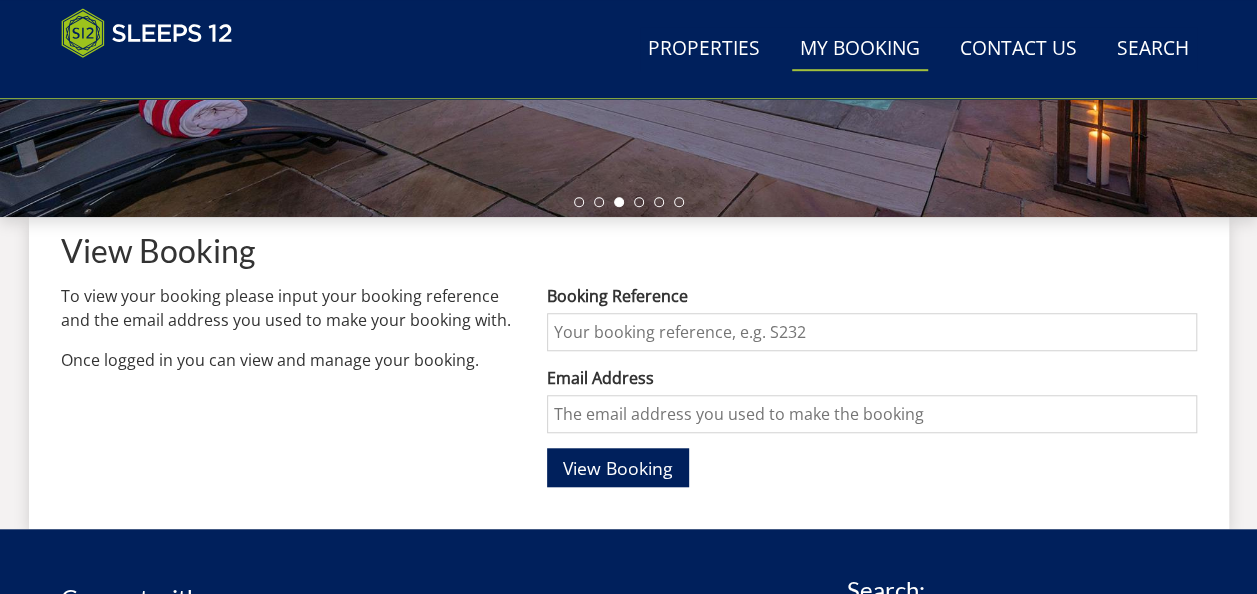 scroll, scrollTop: 693, scrollLeft: 0, axis: vertical 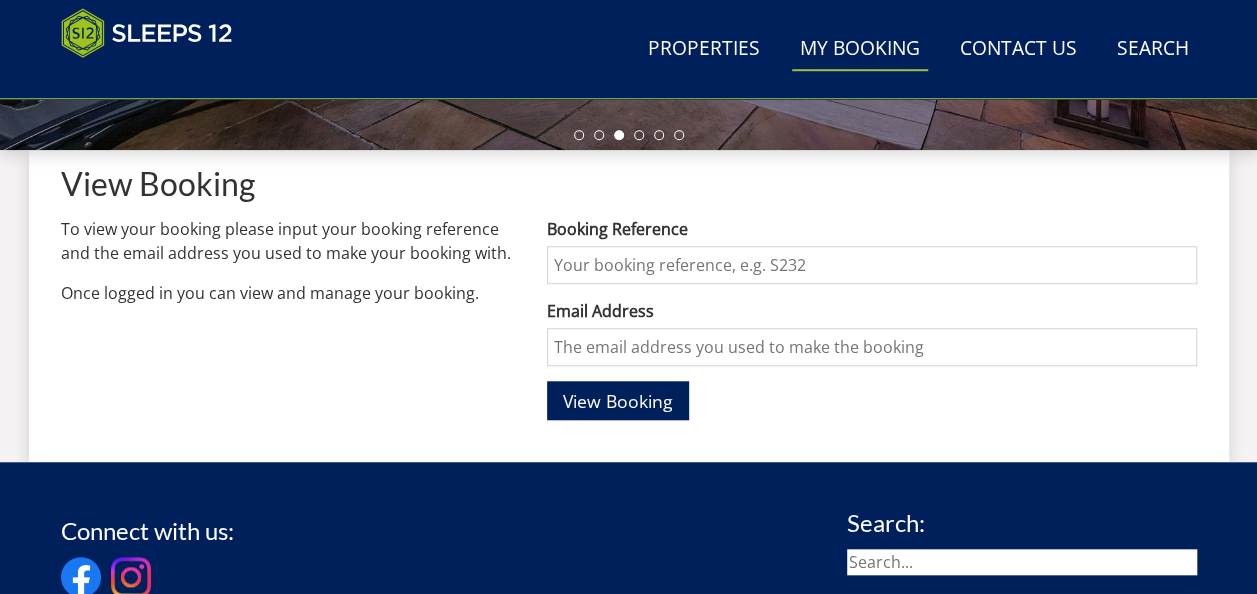click on "Booking Reference" at bounding box center (871, 265) 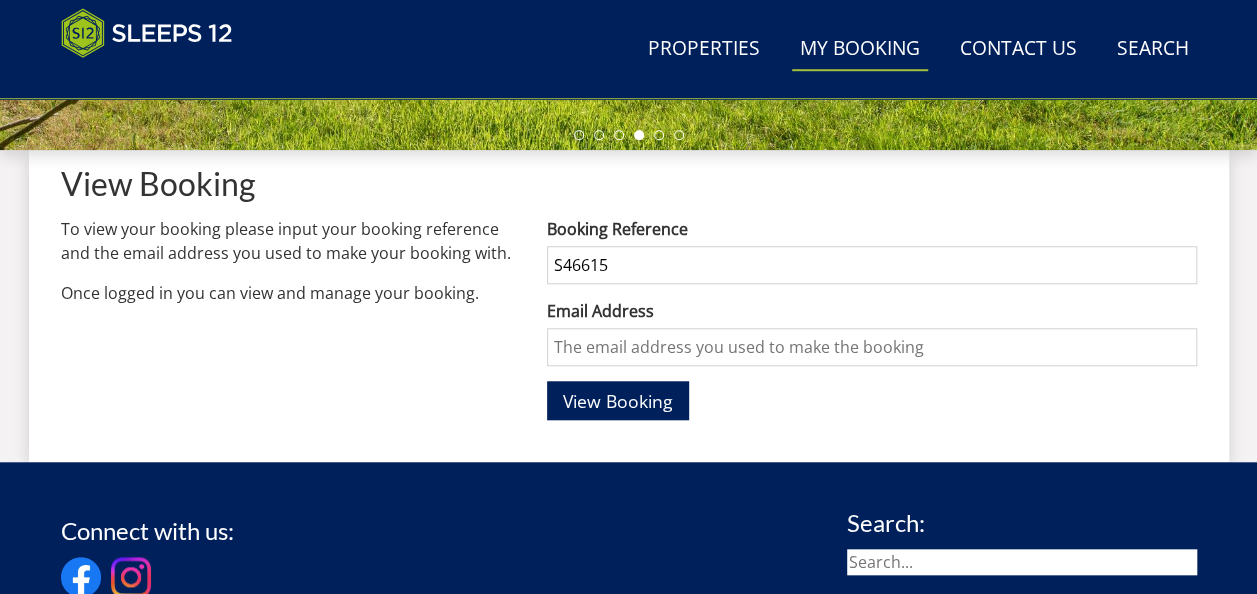 click on "Email Address" at bounding box center [871, 347] 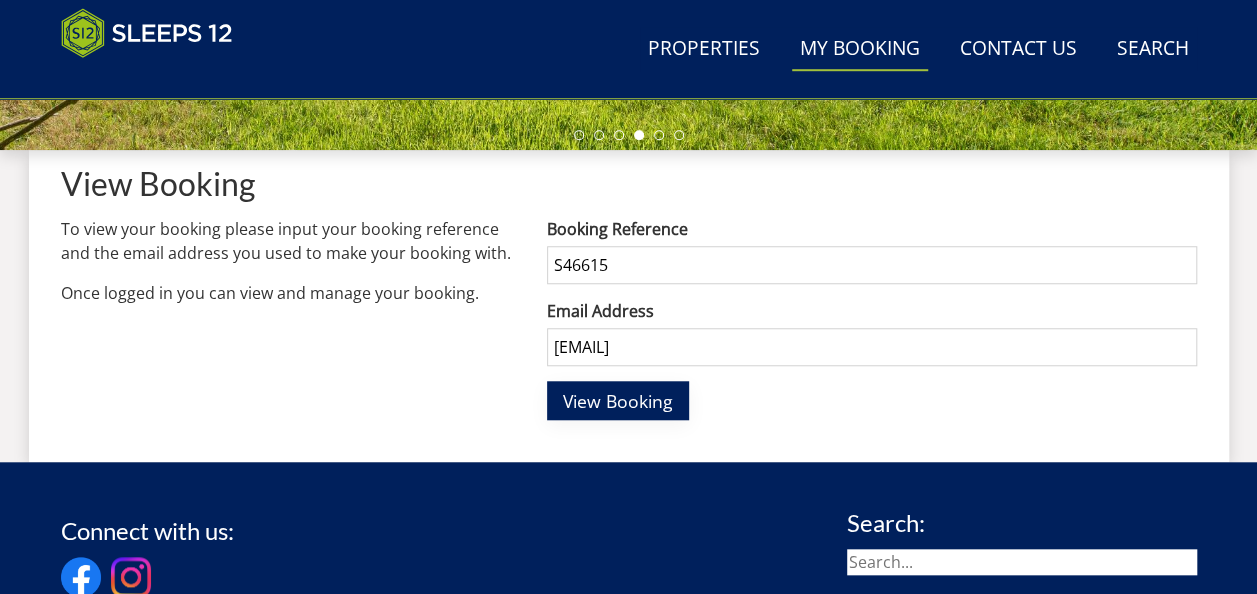 click on "View Booking" at bounding box center [618, 401] 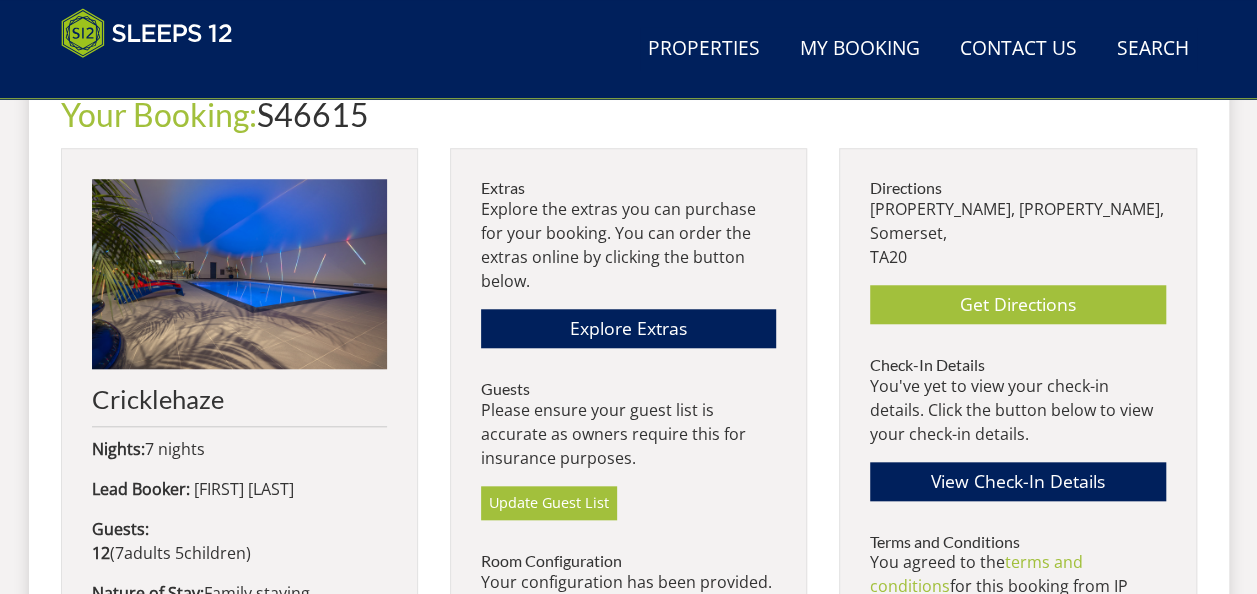 scroll, scrollTop: 760, scrollLeft: 0, axis: vertical 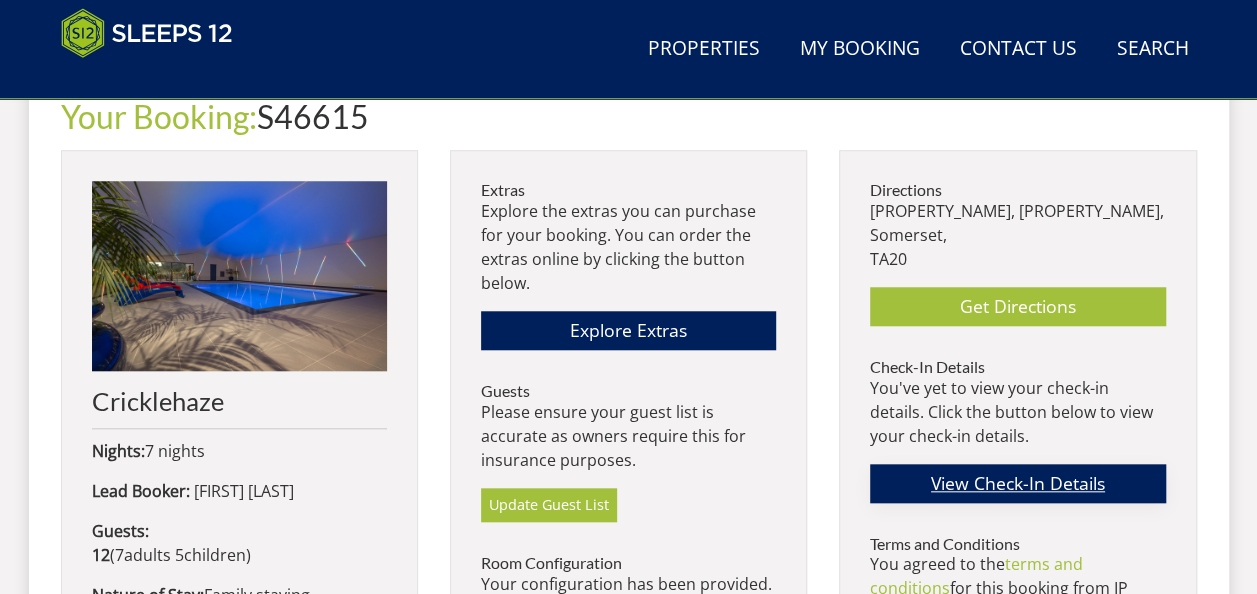 click on "View Check-In Details" at bounding box center (1017, 483) 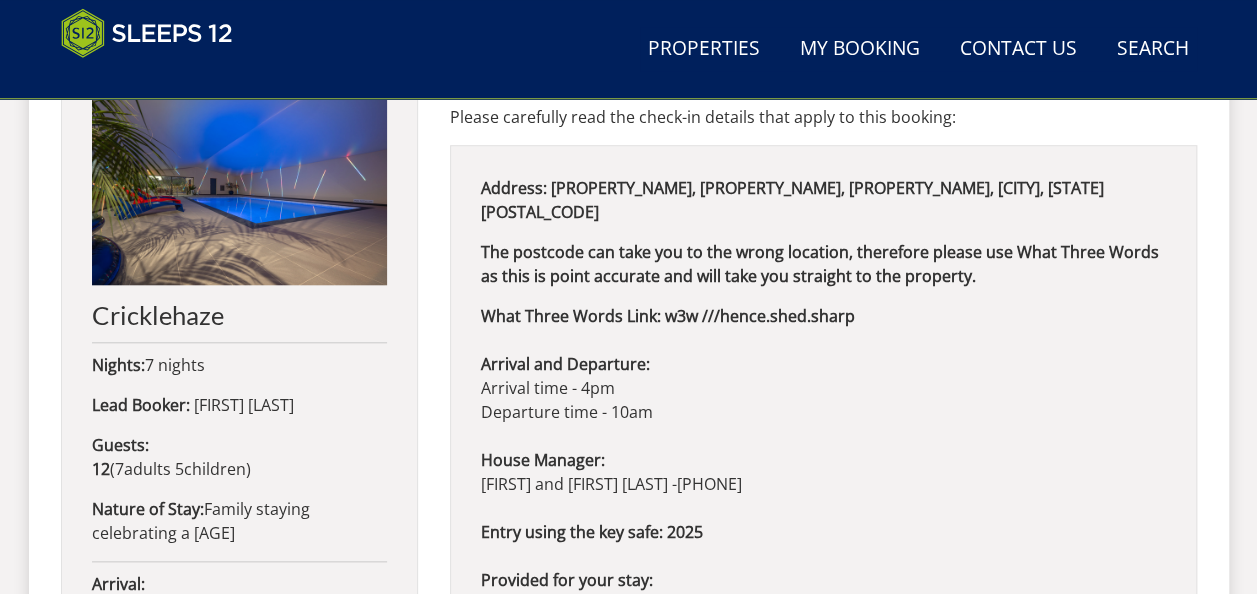scroll, scrollTop: 842, scrollLeft: 0, axis: vertical 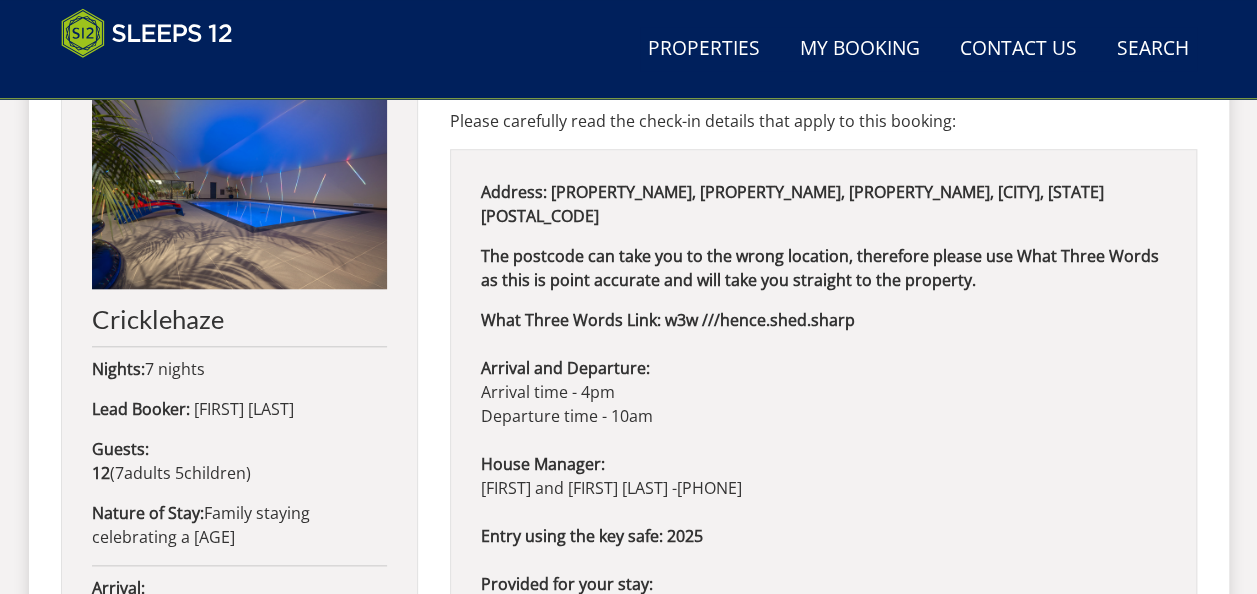 click on "The postcode can take you to the wrong location, therefore please use What Three Words as this is point accurate and will take you straight to the property." at bounding box center [823, 268] 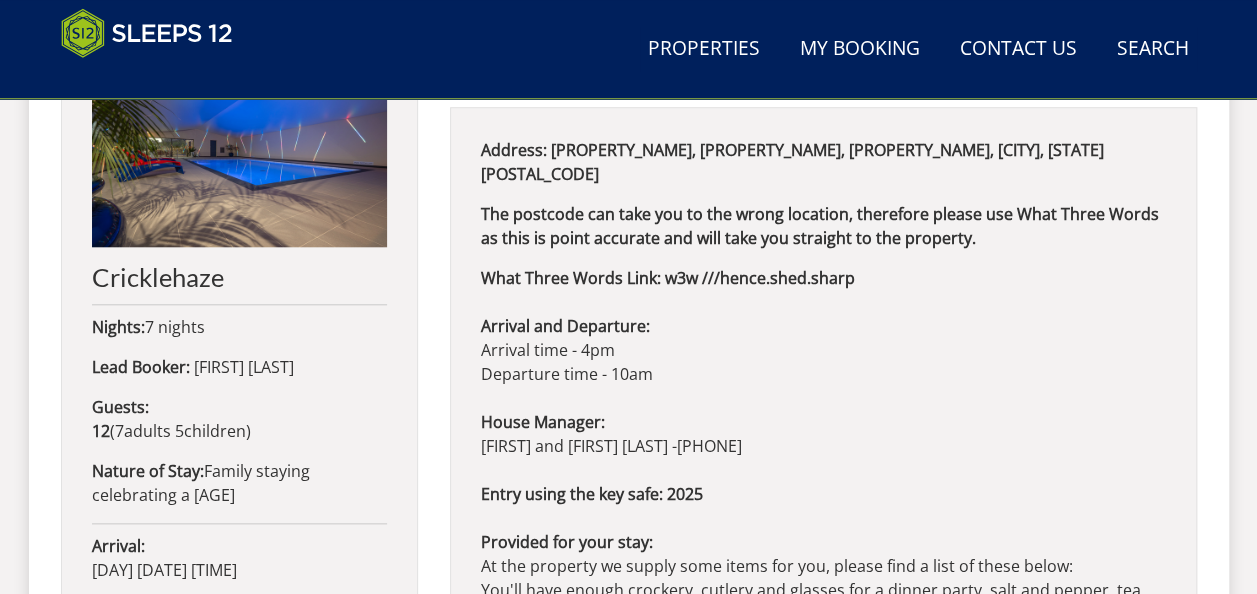 scroll, scrollTop: 882, scrollLeft: 0, axis: vertical 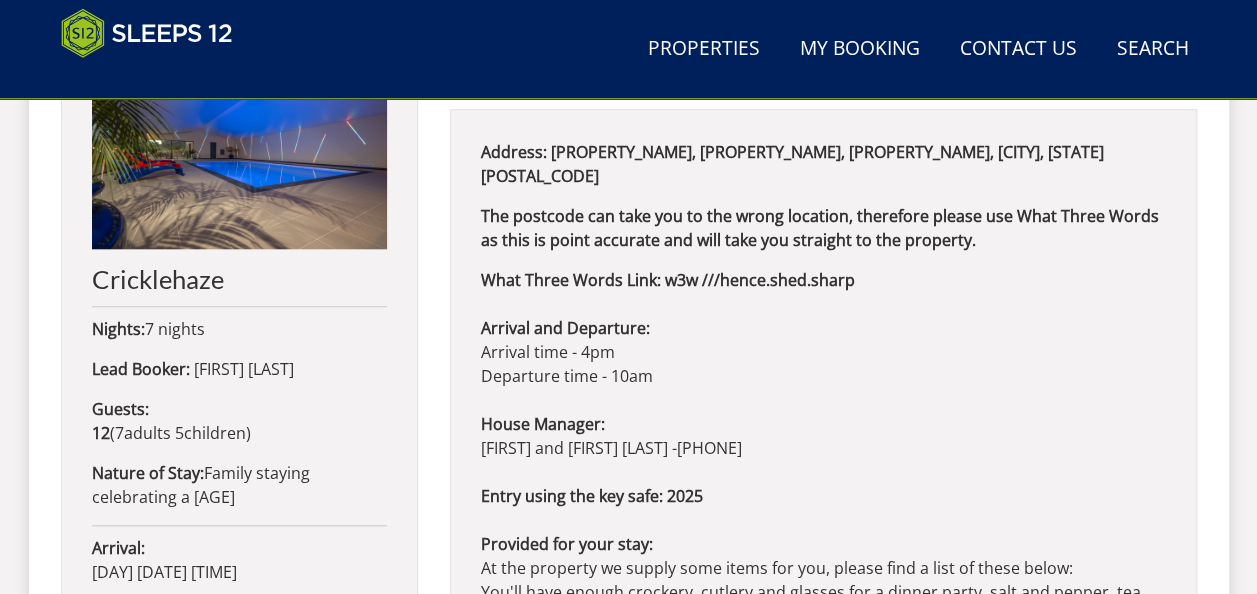 click on "Search
Menu
Properties
My Booking
Contact Us  01823 665500
Search  Check Availability" at bounding box center [629, 49] 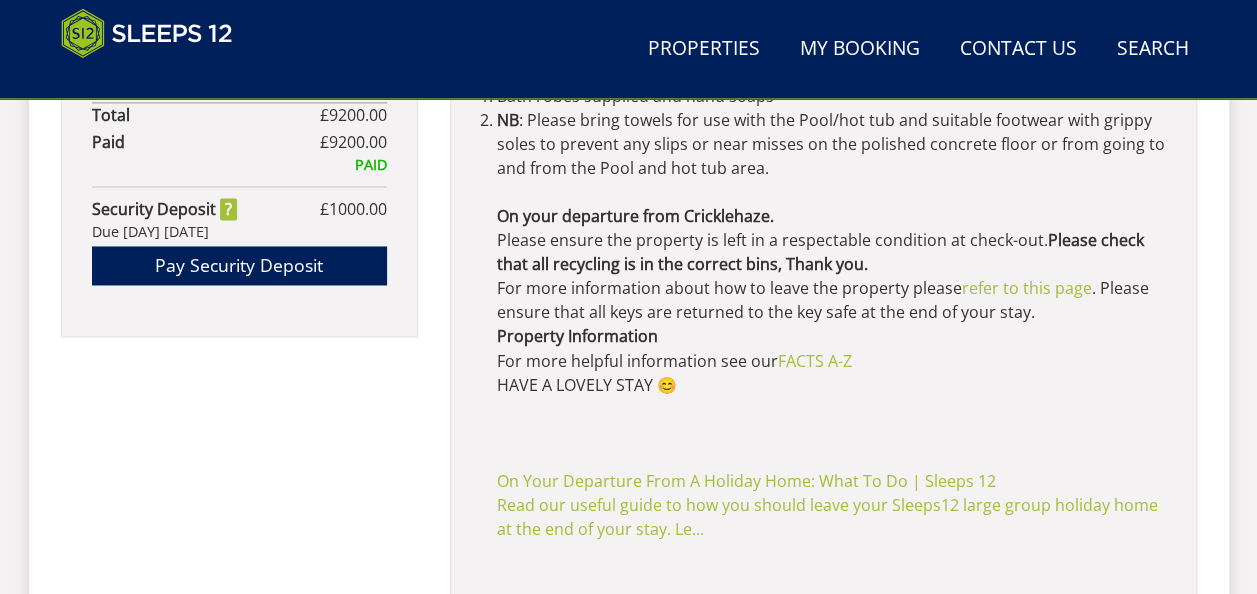 scroll, scrollTop: 1562, scrollLeft: 0, axis: vertical 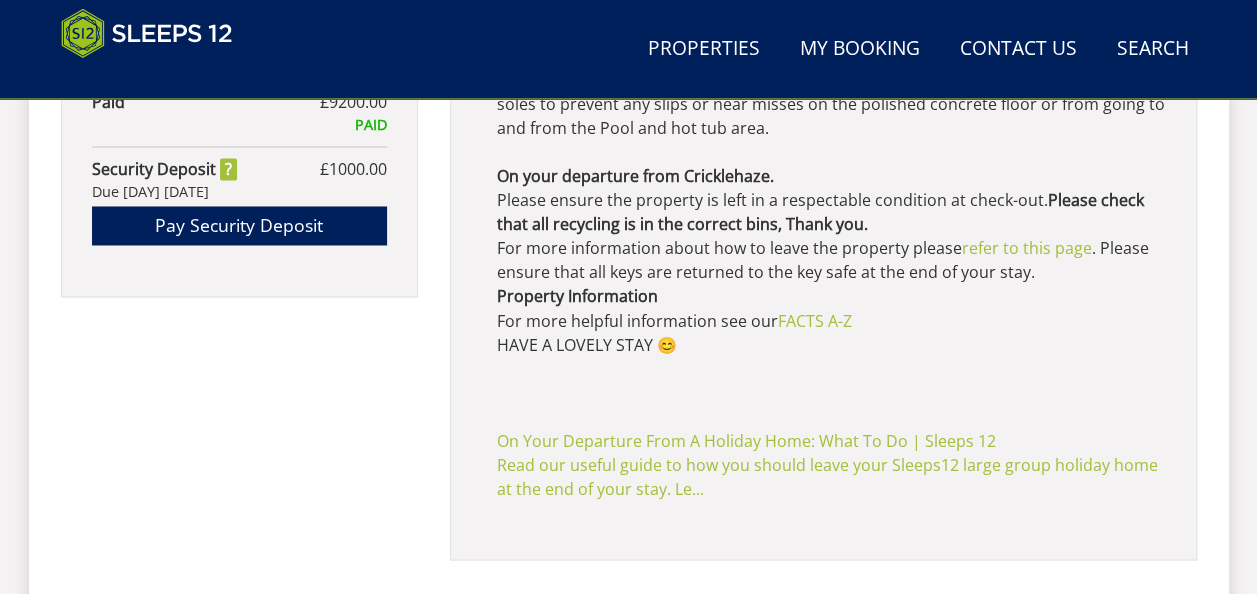 click on "Your Booking: S46615
[PROPERTY_NAME]
Nights: 7 nights
Lead Booker: [FIRST] [LAST]
Guests:
12 (7 adults 5 children 0 infants)
Nature of Stay: Family staying celebrating a [AGE]
Arrival:
[DAY] [DATE] [TIME]
Departure:
[DAY] [DATE] [TIME]
Your Stay £ 9150.00
Extra Guests (0) £ 0.00
Extras £ 0.00
Pet Fee (0) £ 0.00
Refund Protection £ 0.00
Booking Fee £ 50.00
Total £ 9200.00
Paid £ 9200.00 PAID
Security Deposit £ 1000.00 Due [DAY] [DATE]
Pay Security Deposit
Check-In Details" at bounding box center (629, -35) 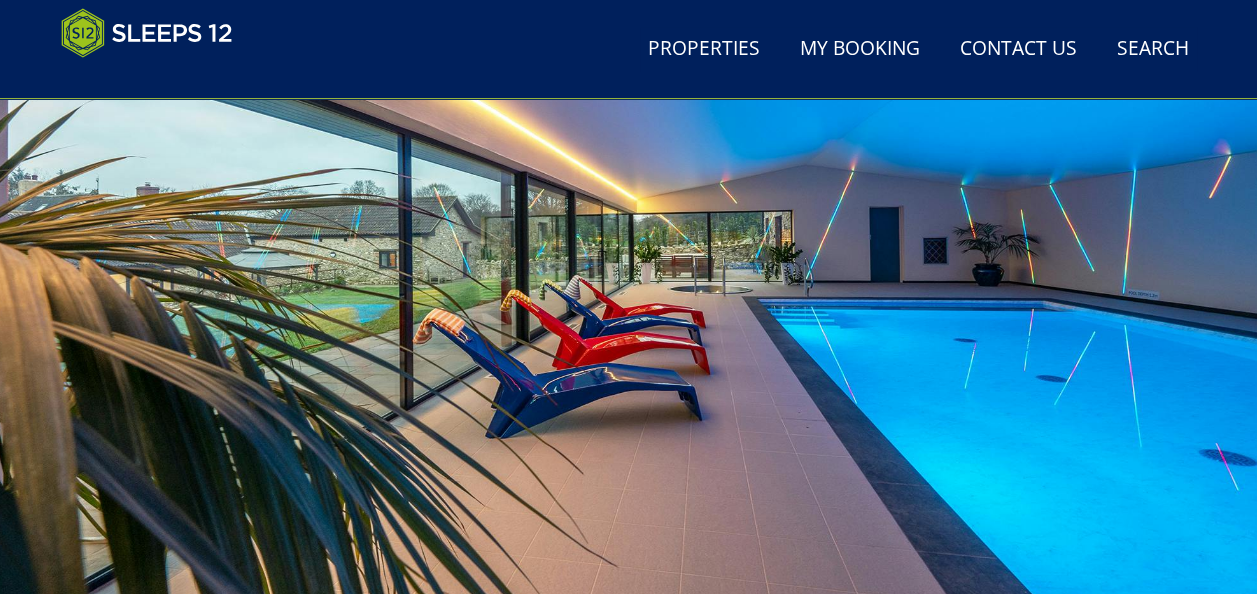 scroll, scrollTop: 200, scrollLeft: 0, axis: vertical 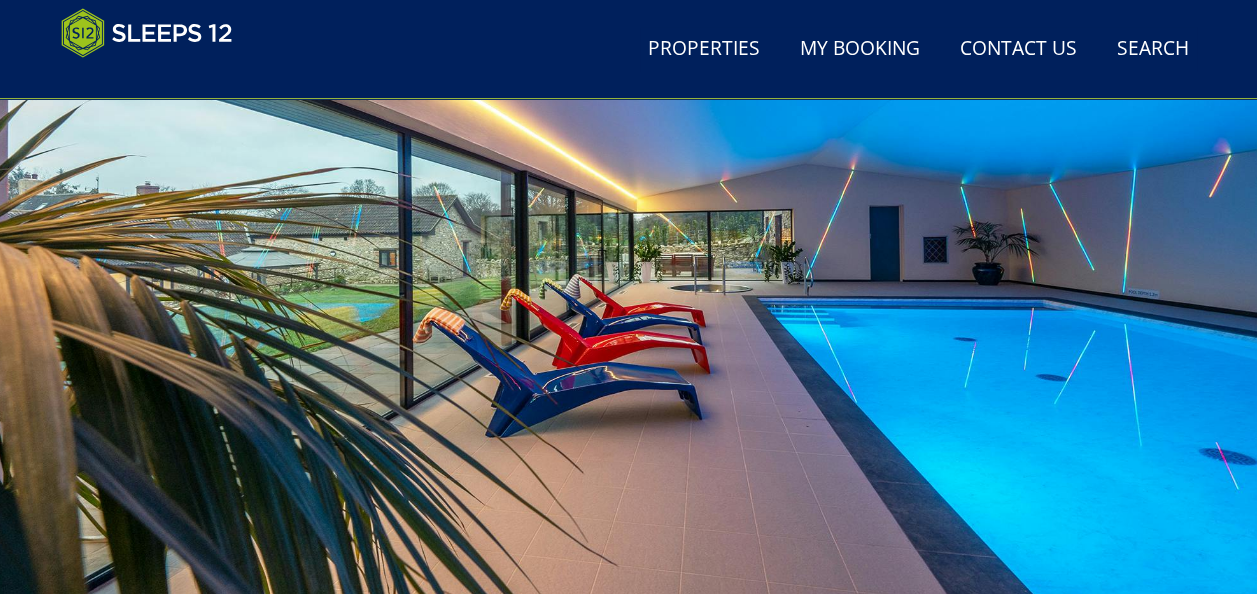 click at bounding box center (628, 293) 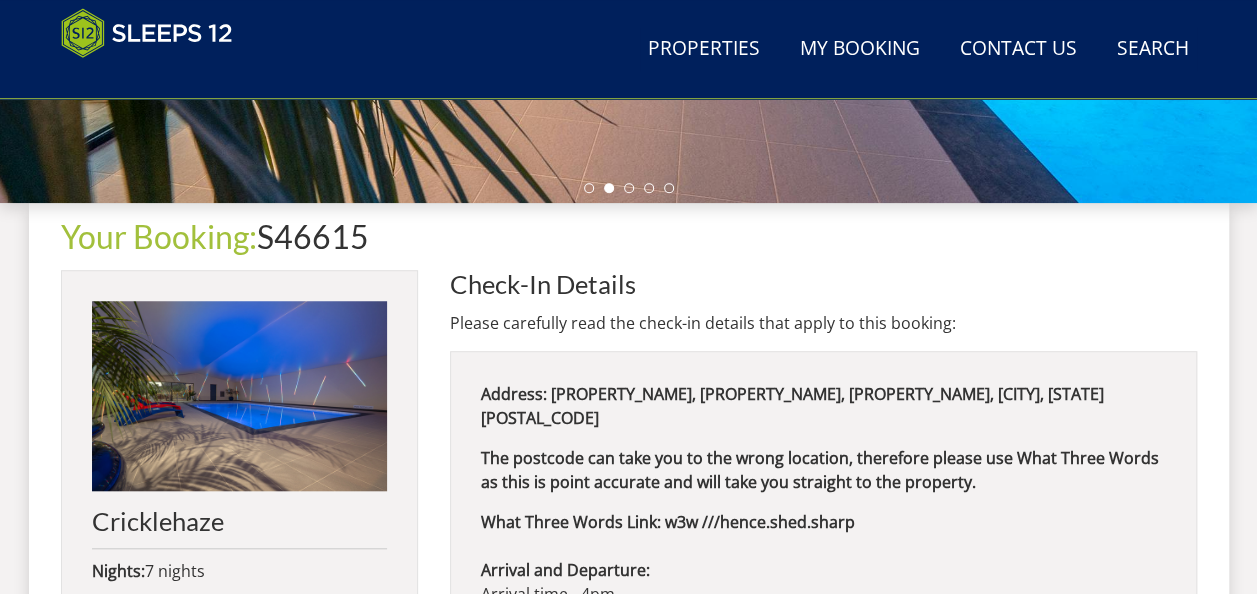scroll, scrollTop: 720, scrollLeft: 0, axis: vertical 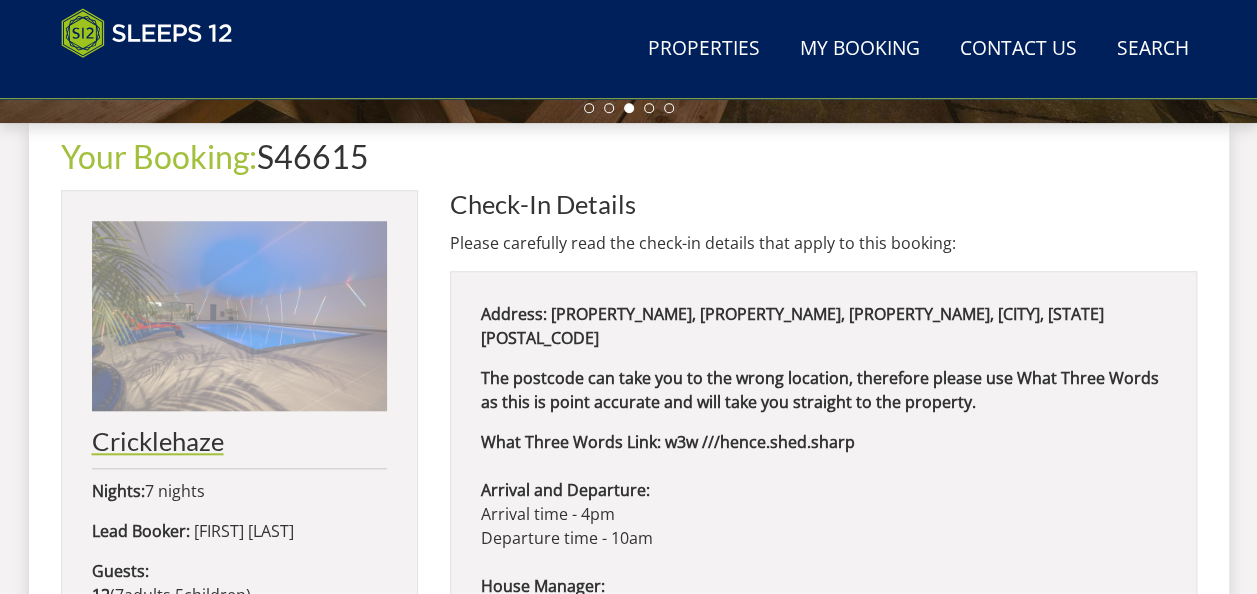 click on "Cricklehaze" at bounding box center [239, 441] 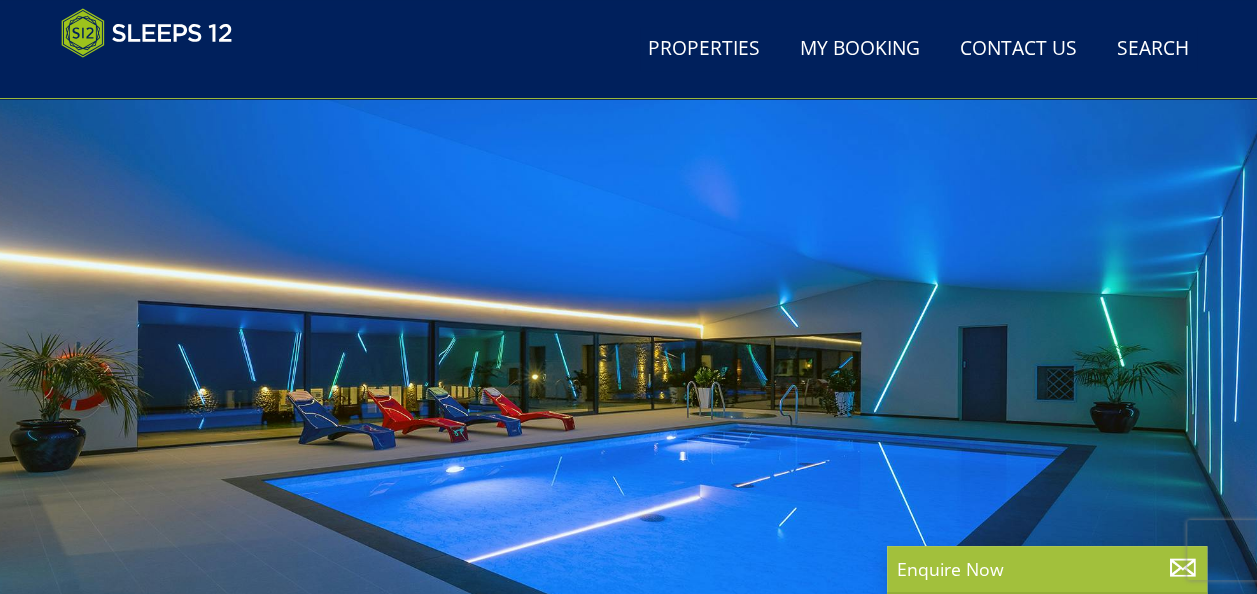 scroll, scrollTop: 520, scrollLeft: 0, axis: vertical 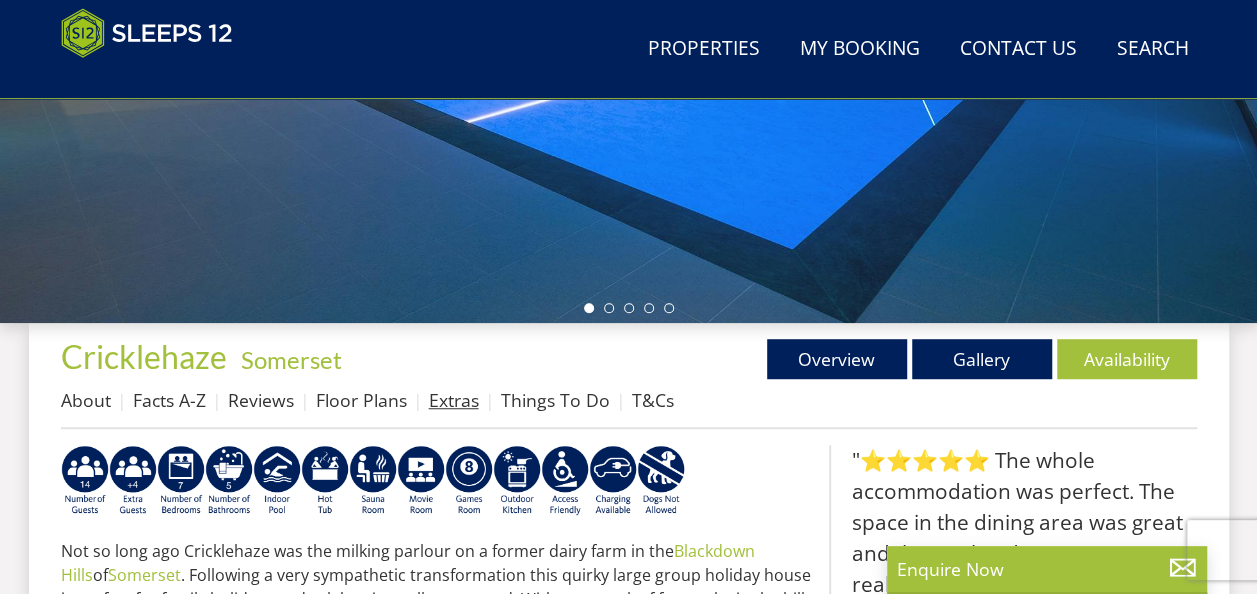 click on "Extras" at bounding box center [454, 400] 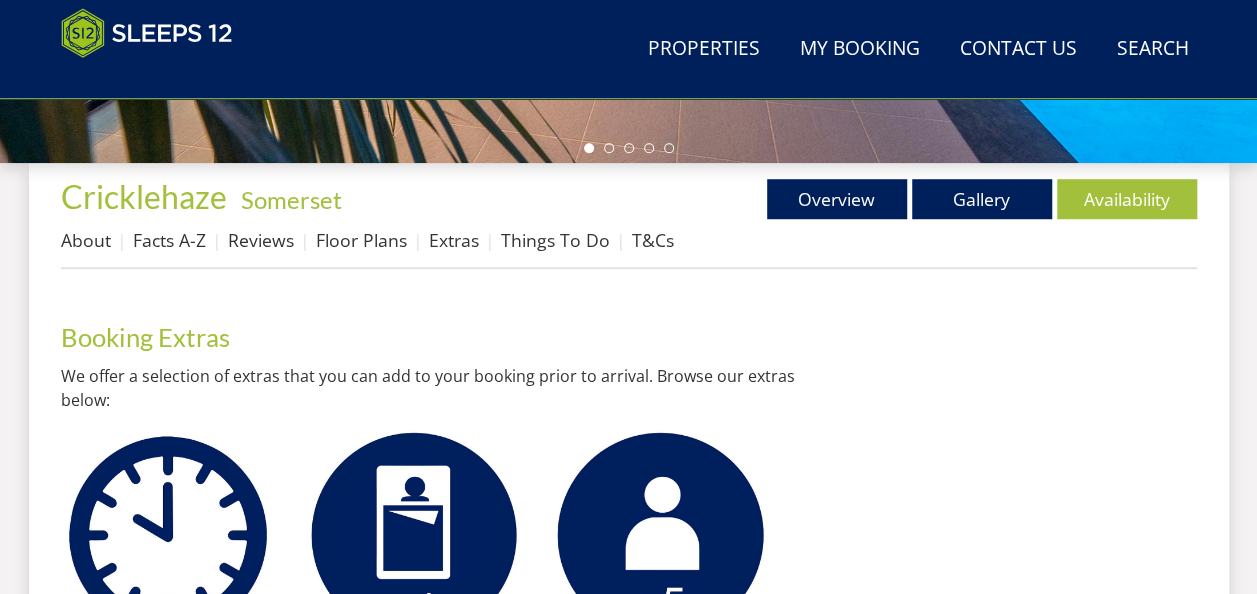 scroll, scrollTop: 720, scrollLeft: 0, axis: vertical 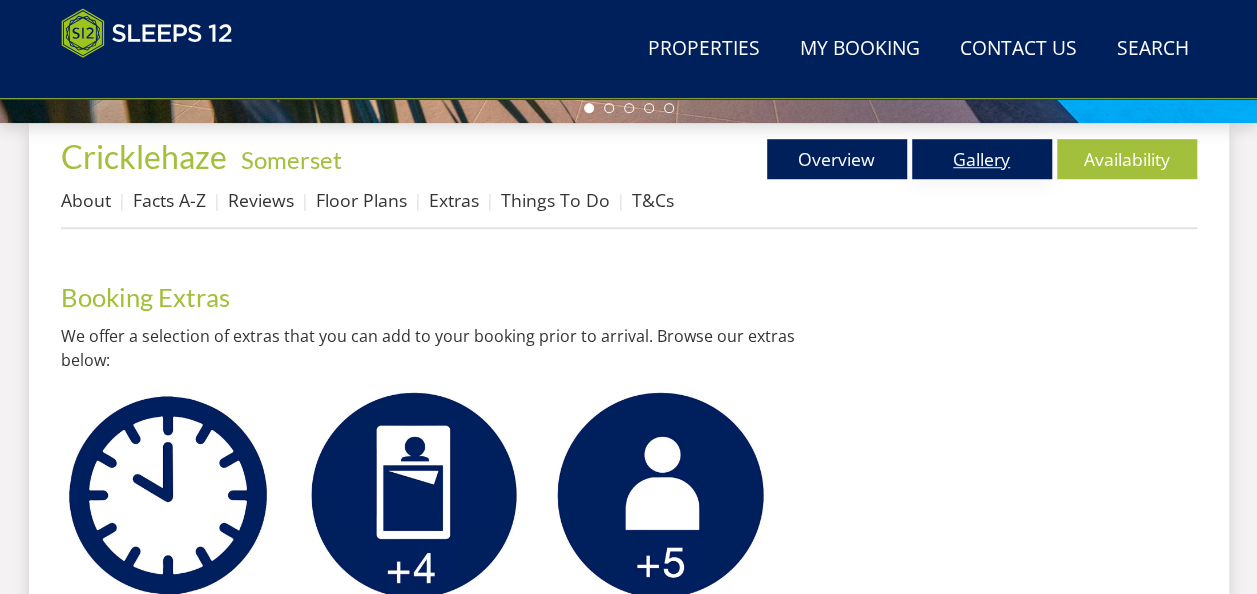 click on "Gallery" at bounding box center [982, 159] 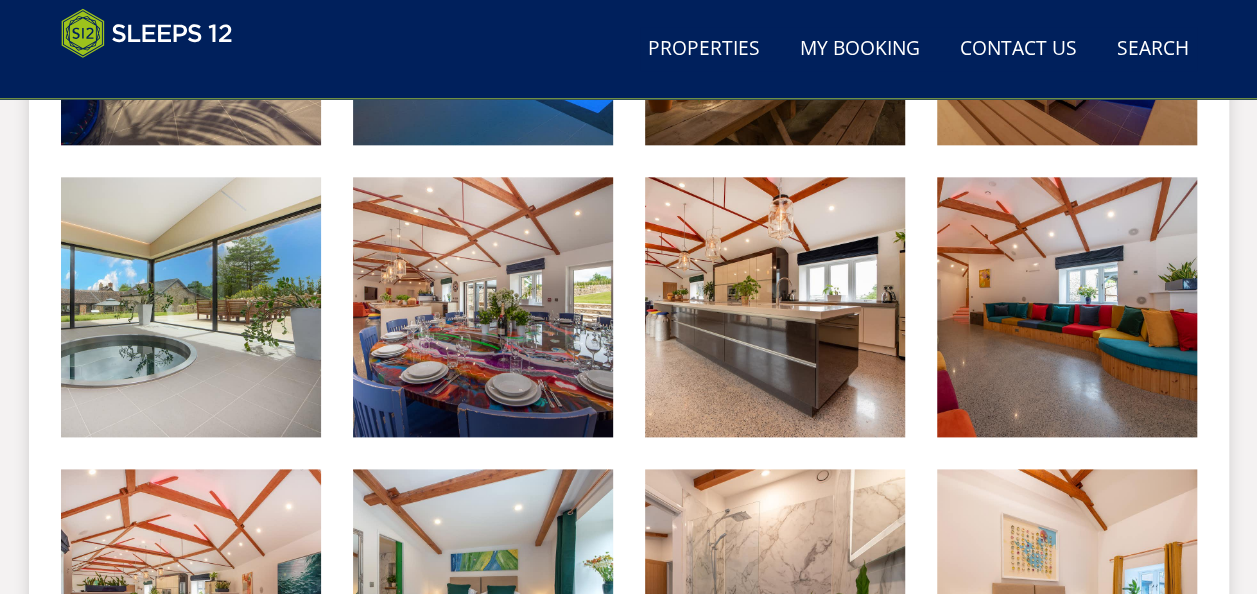 scroll, scrollTop: 1120, scrollLeft: 0, axis: vertical 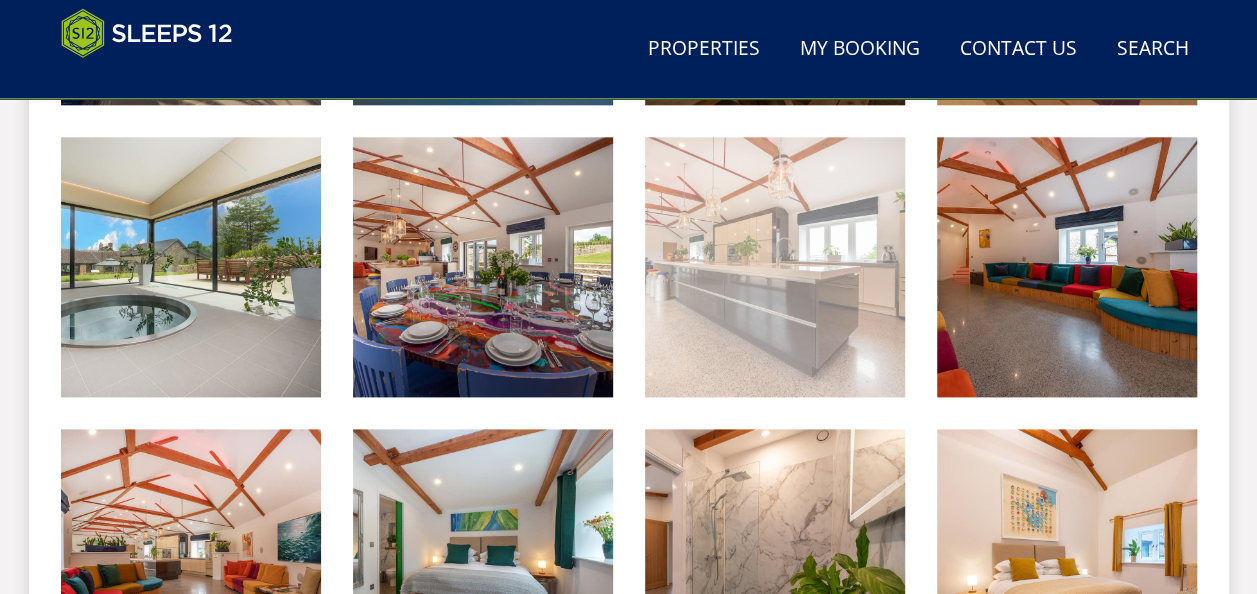click at bounding box center [775, 267] 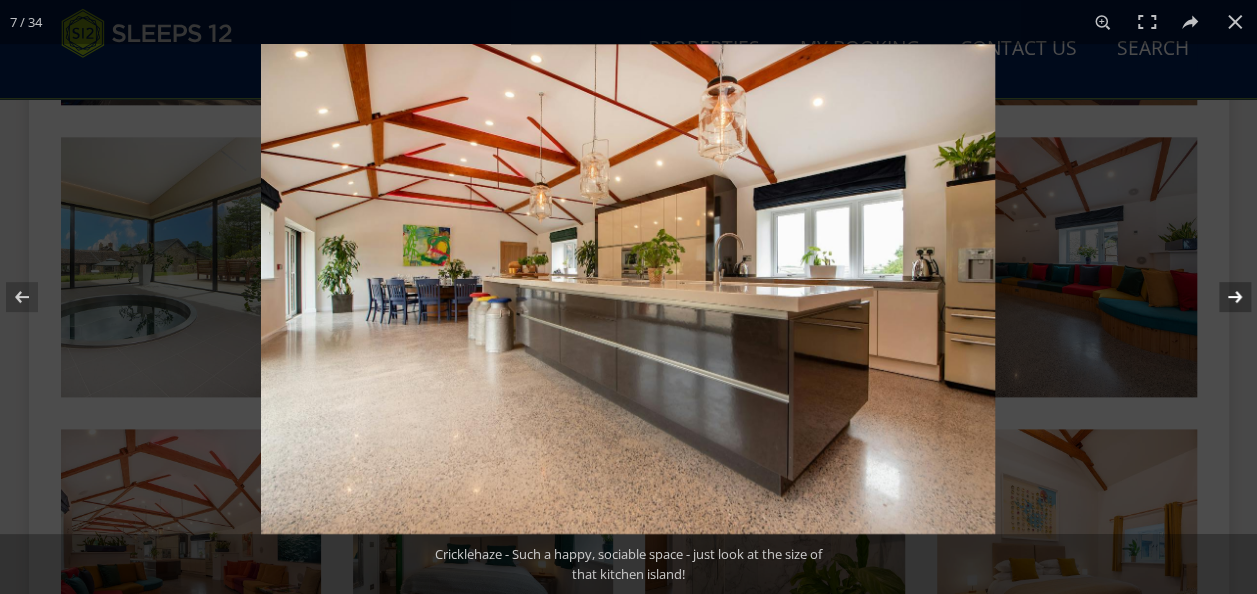 click at bounding box center (1222, 297) 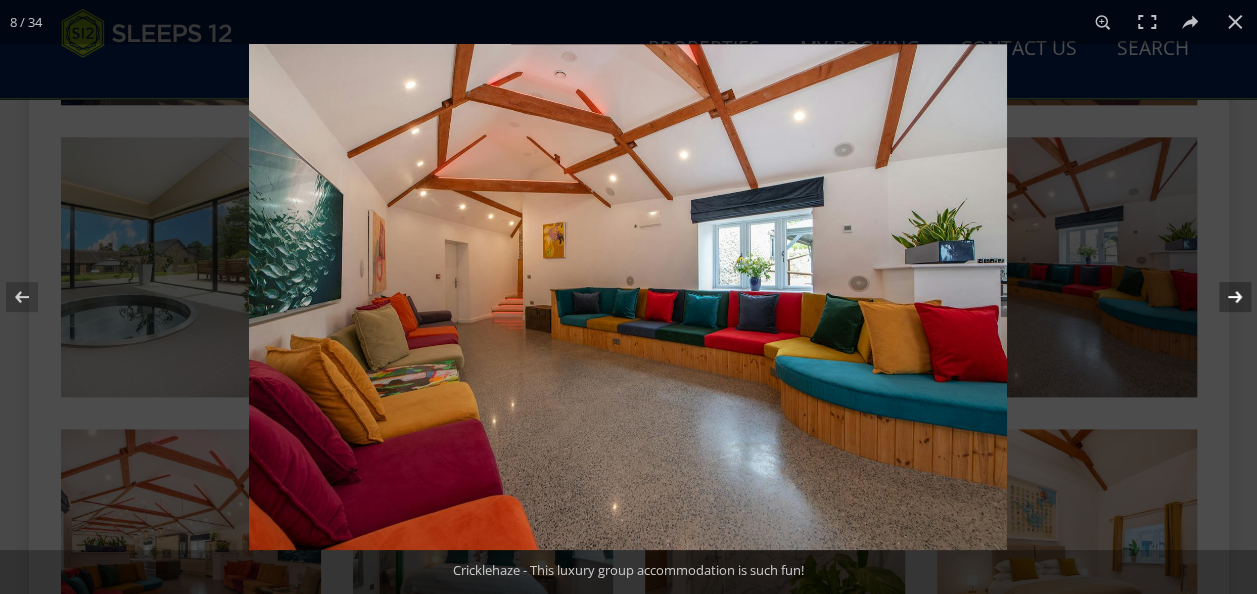 click at bounding box center (1222, 297) 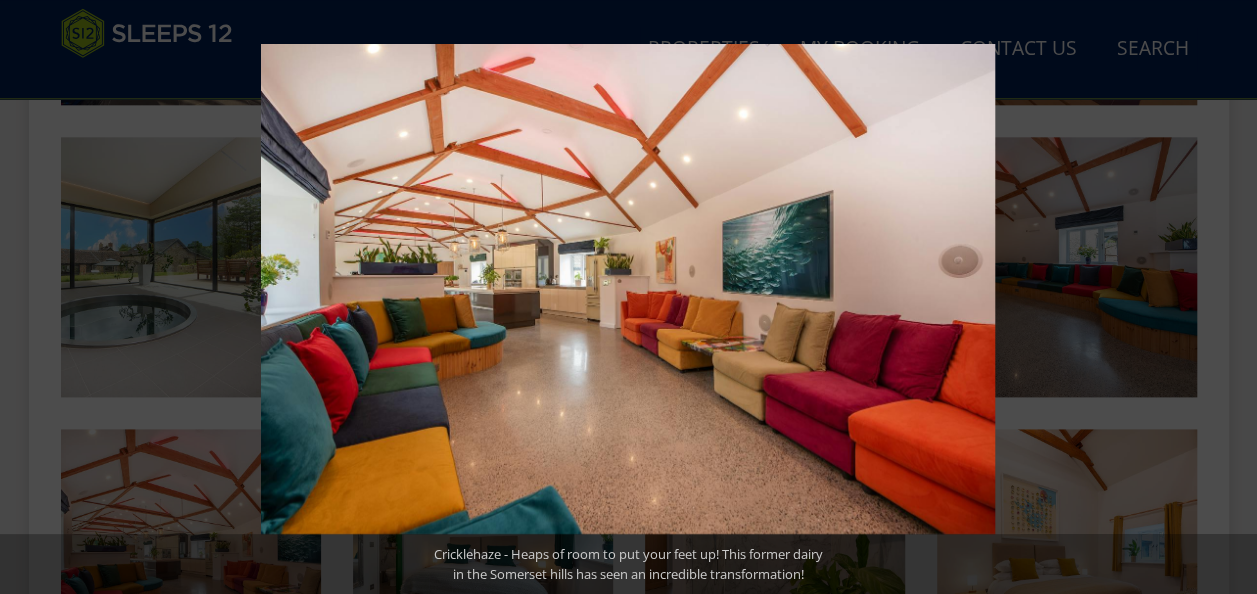 click at bounding box center (1222, 297) 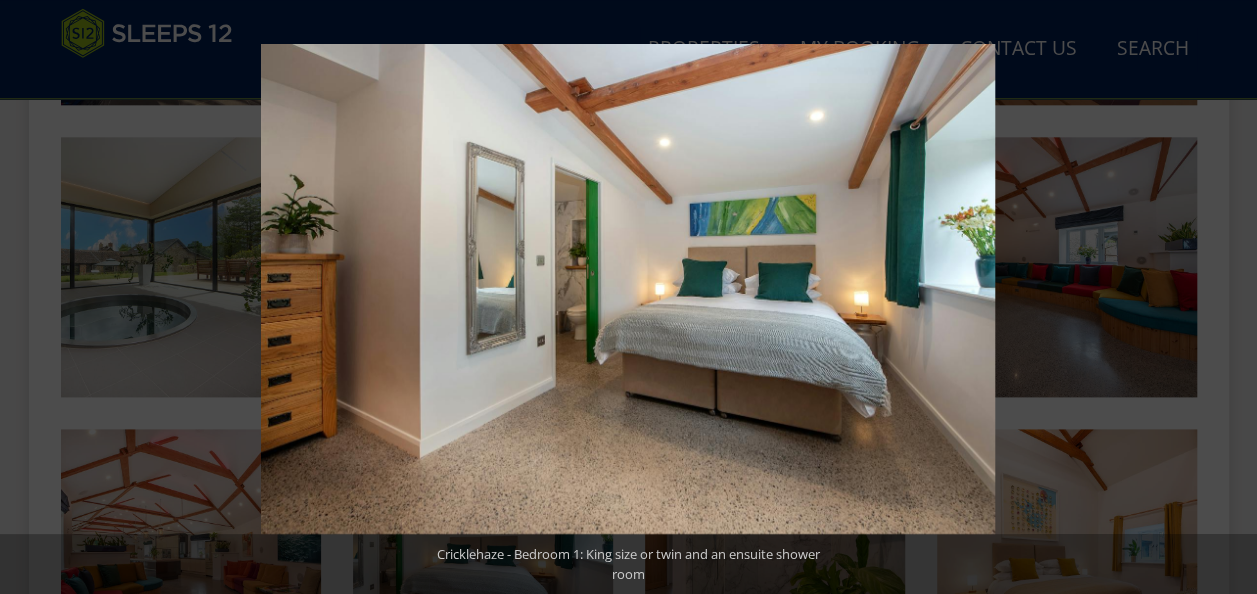 click at bounding box center [1222, 297] 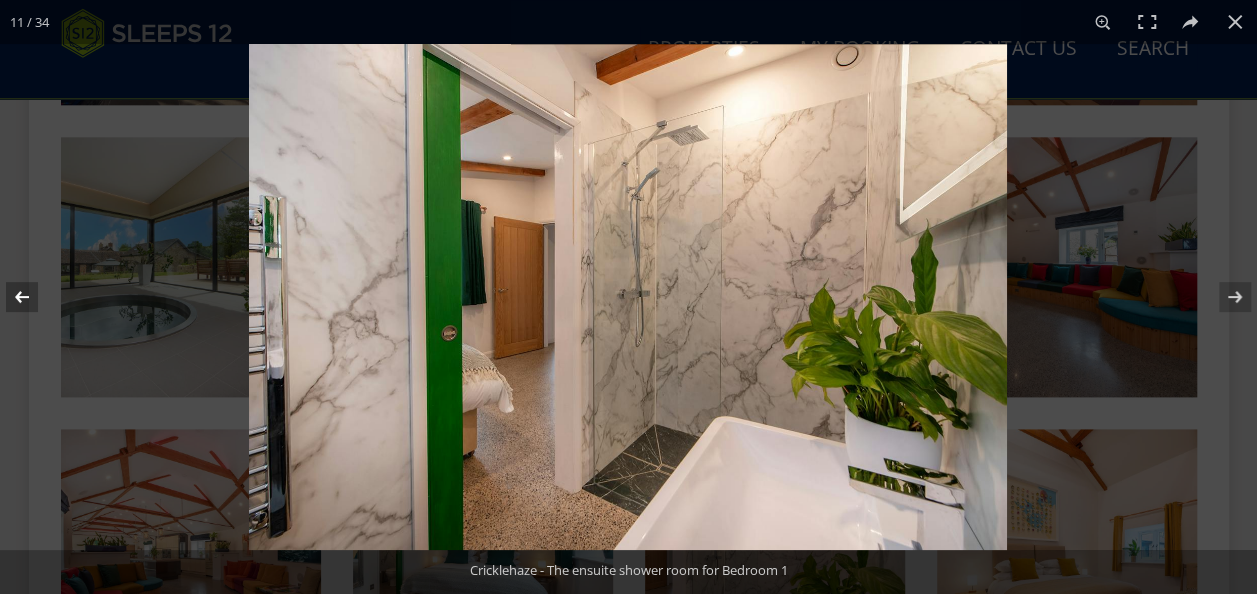 click at bounding box center [35, 297] 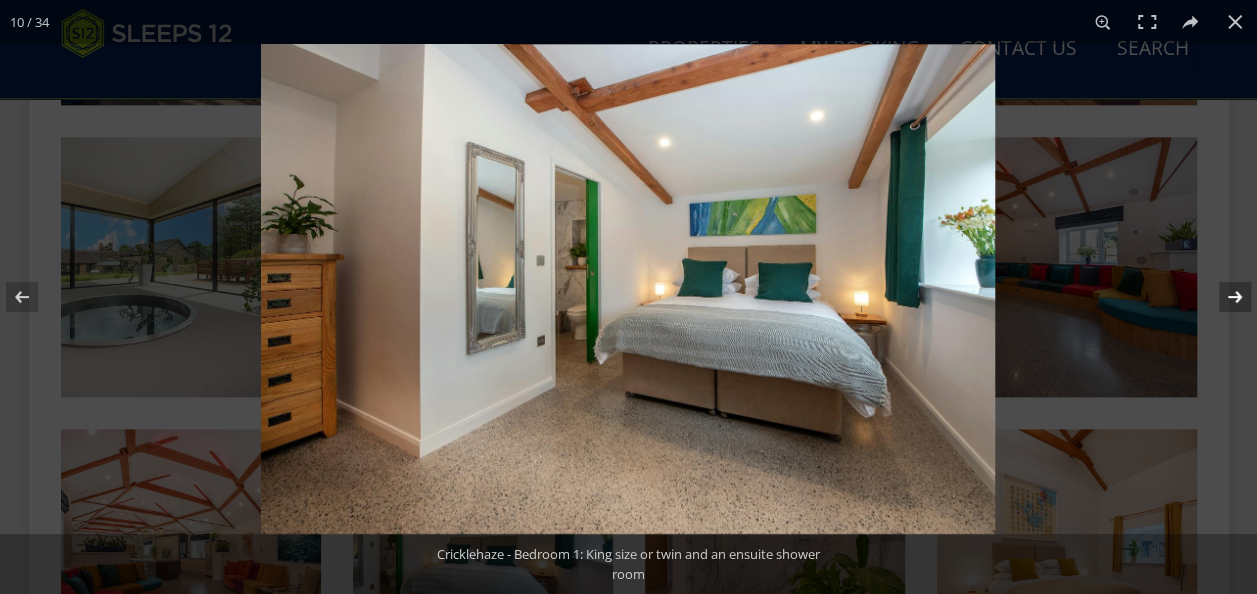 click at bounding box center (1222, 297) 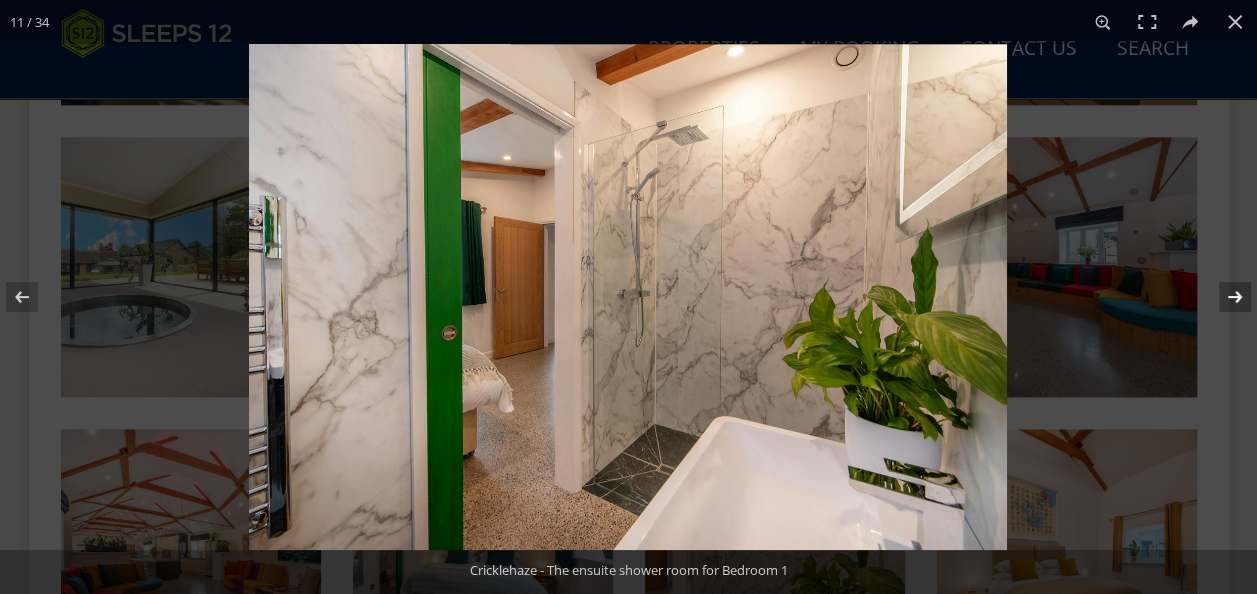 click at bounding box center (1222, 297) 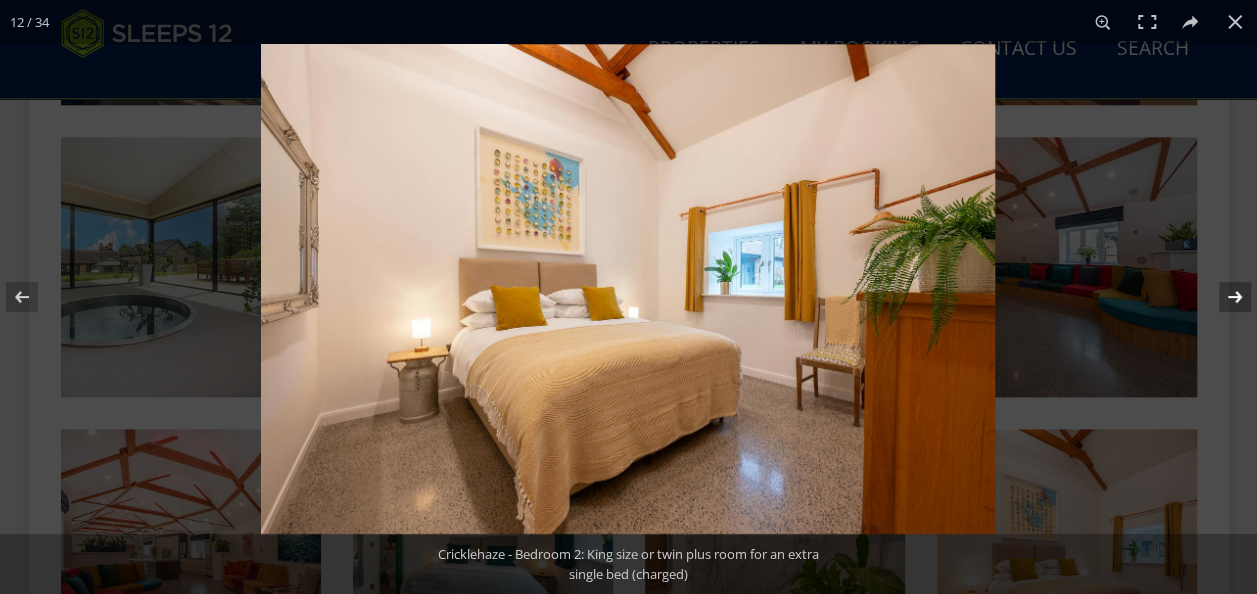 click at bounding box center [1222, 297] 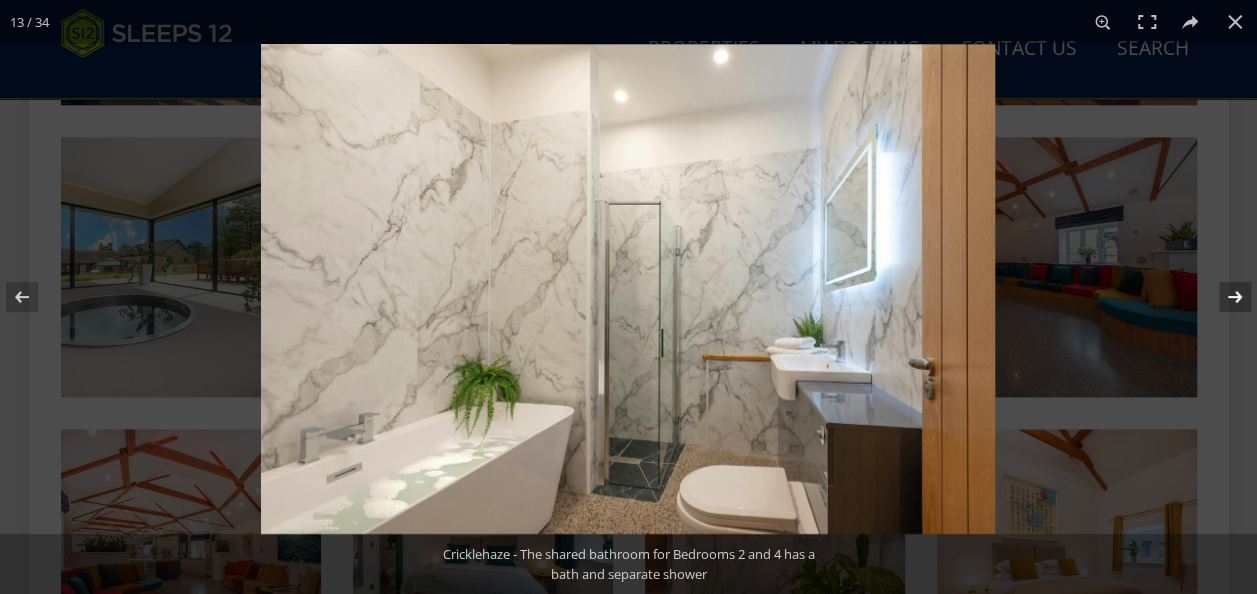 click at bounding box center (1222, 297) 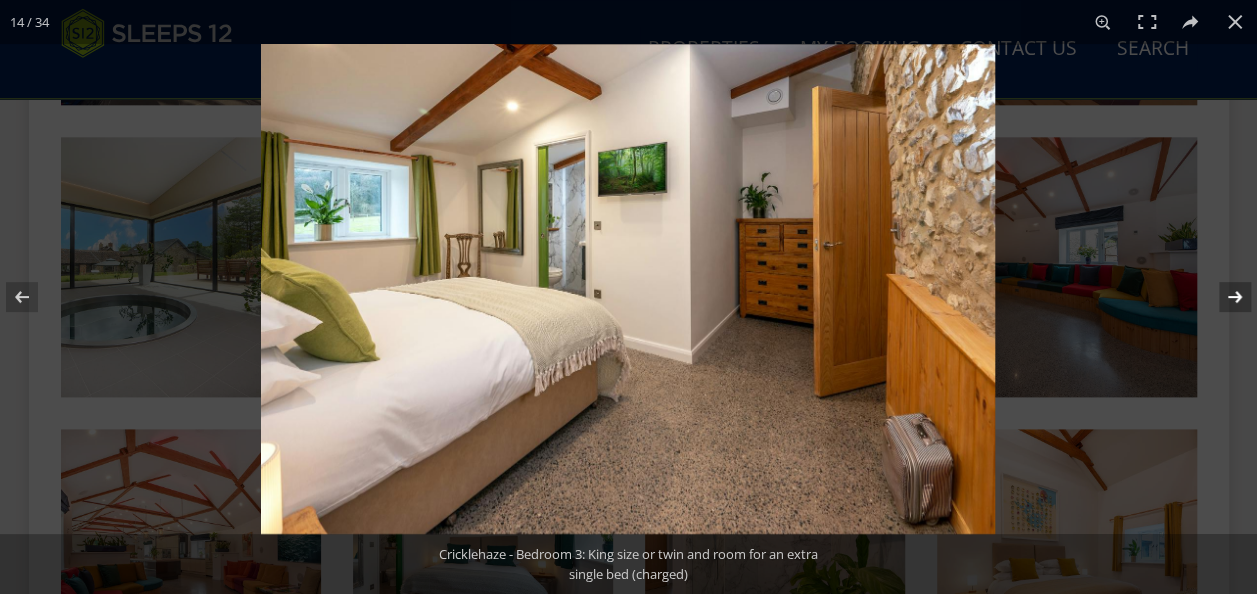 click at bounding box center (1222, 297) 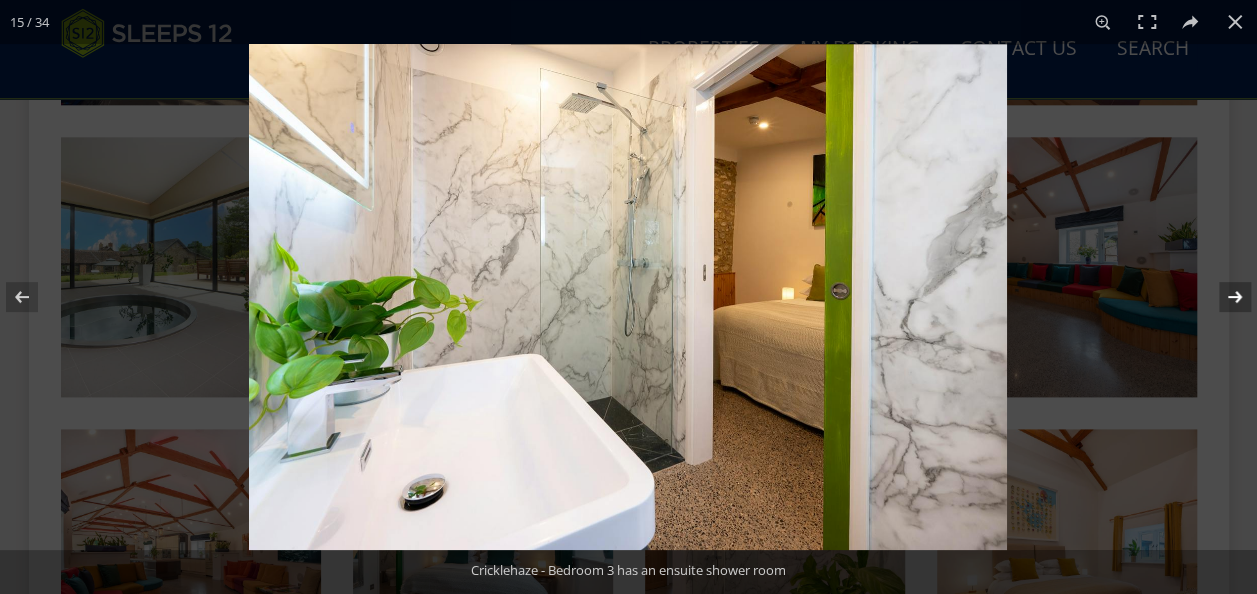 click at bounding box center [1222, 297] 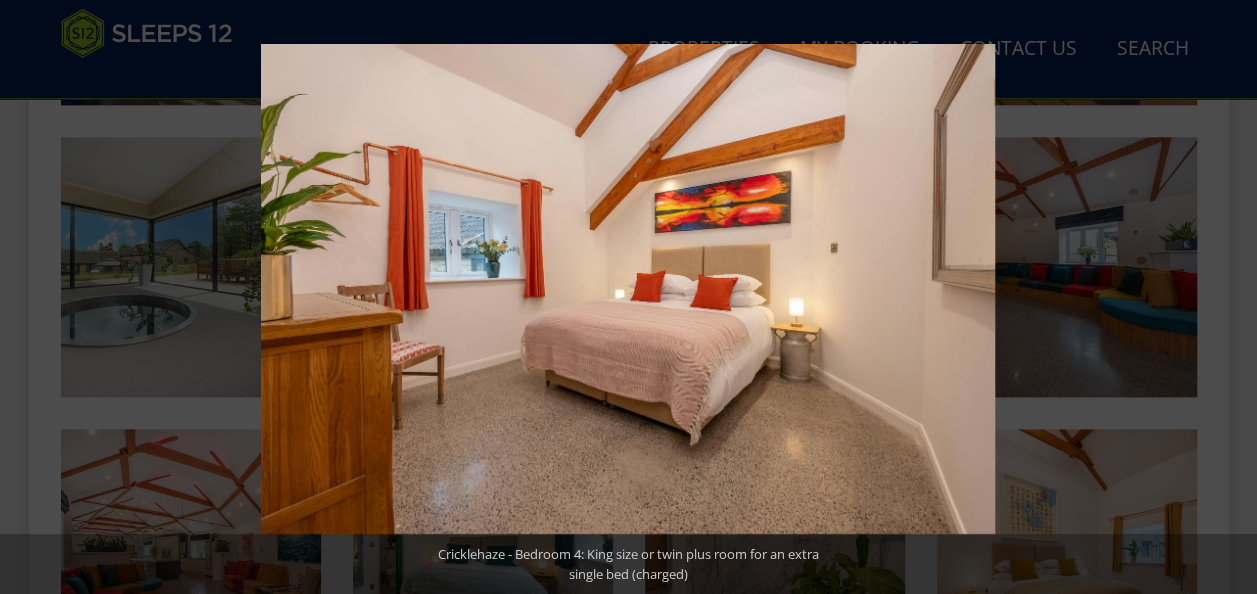 click at bounding box center (1222, 297) 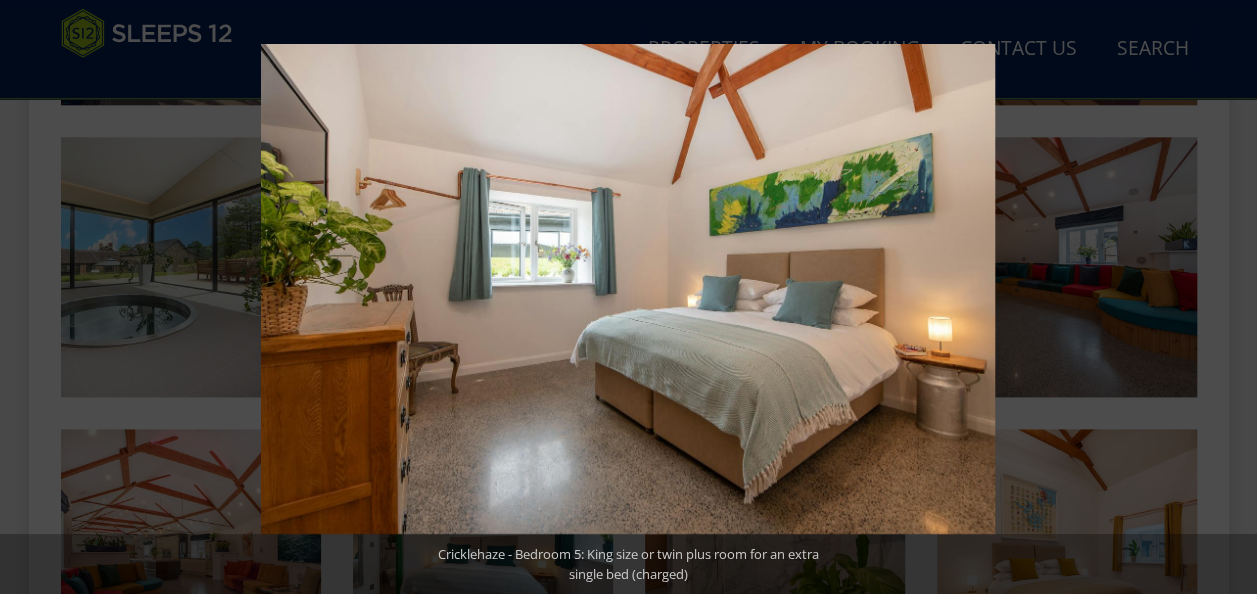 click at bounding box center [1222, 297] 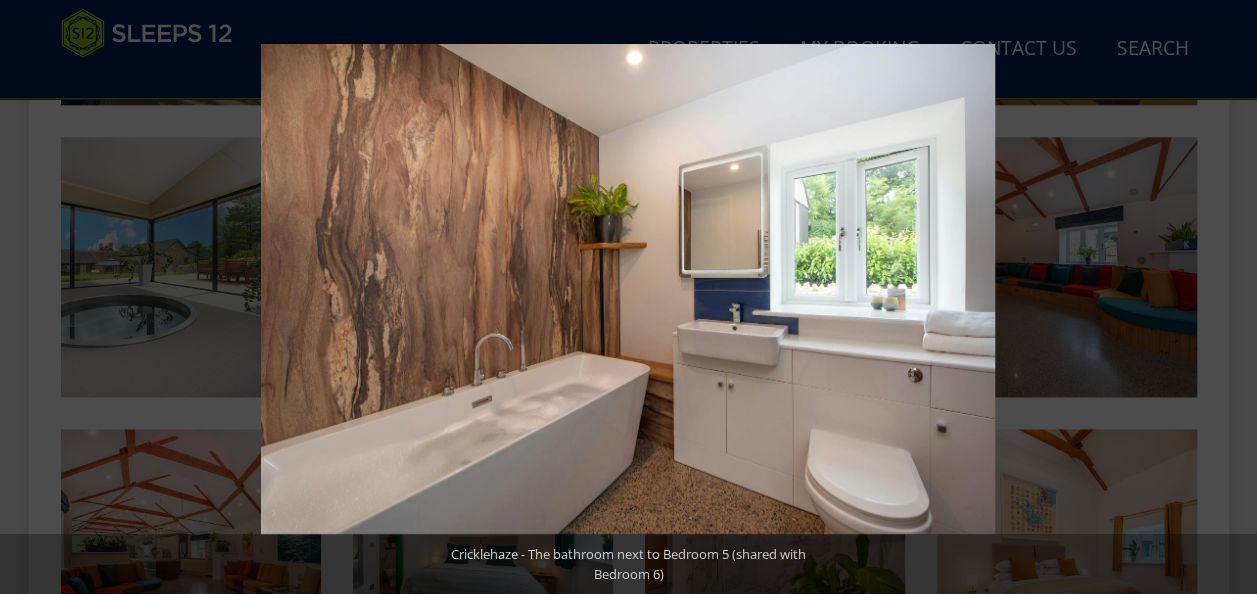 click at bounding box center (1222, 297) 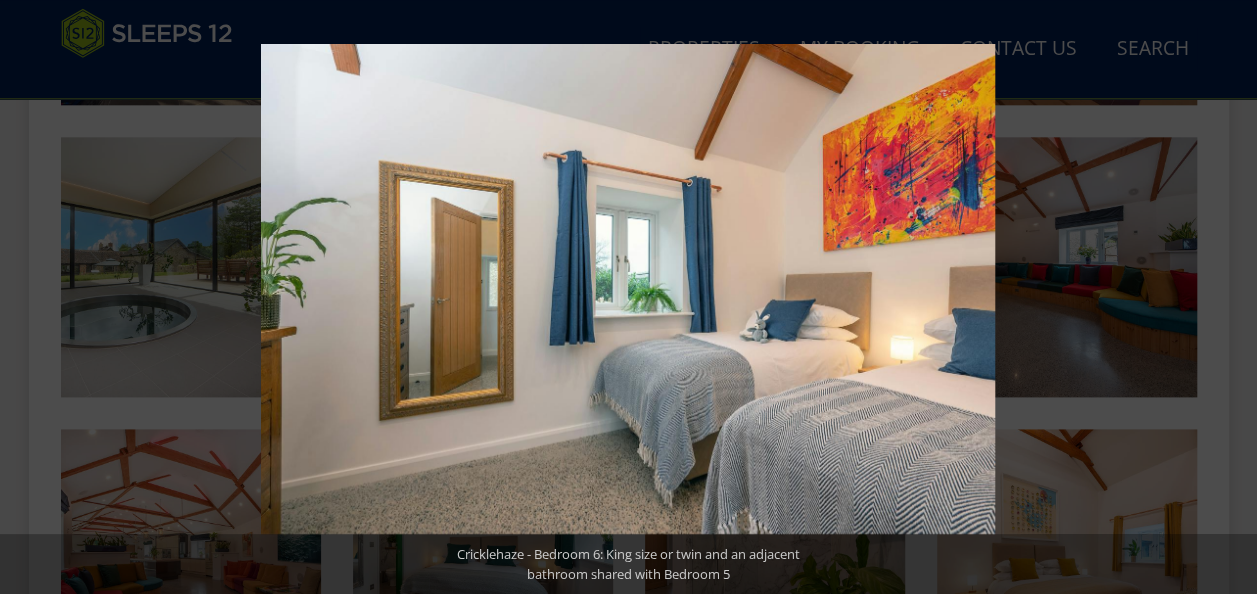 click at bounding box center [1222, 297] 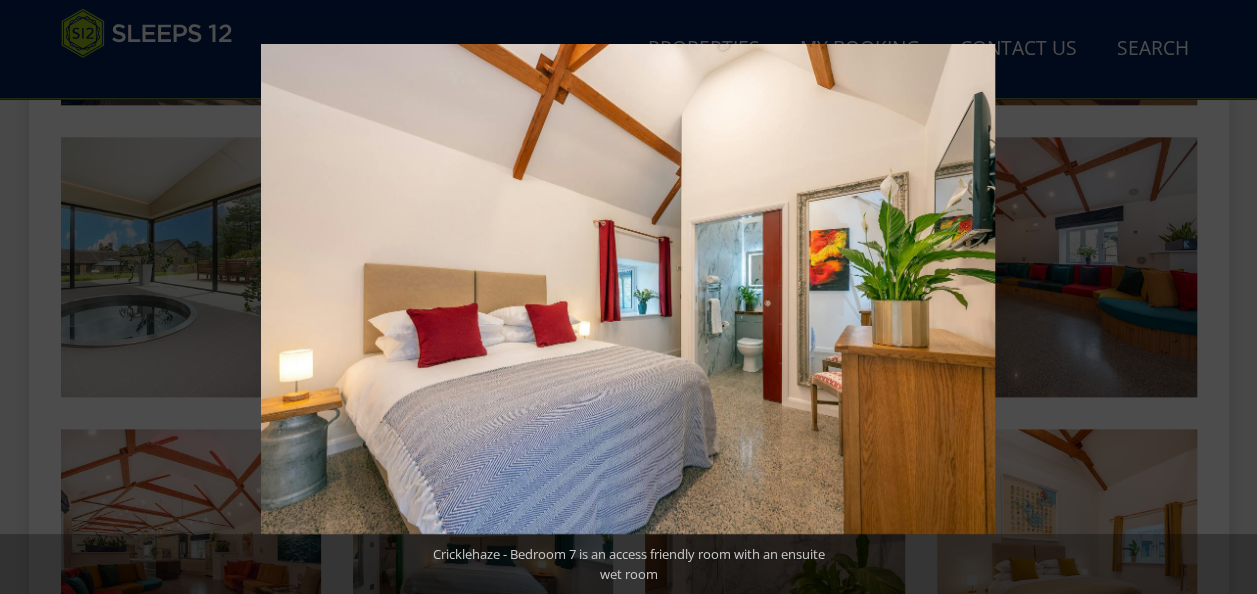 click at bounding box center [1222, 297] 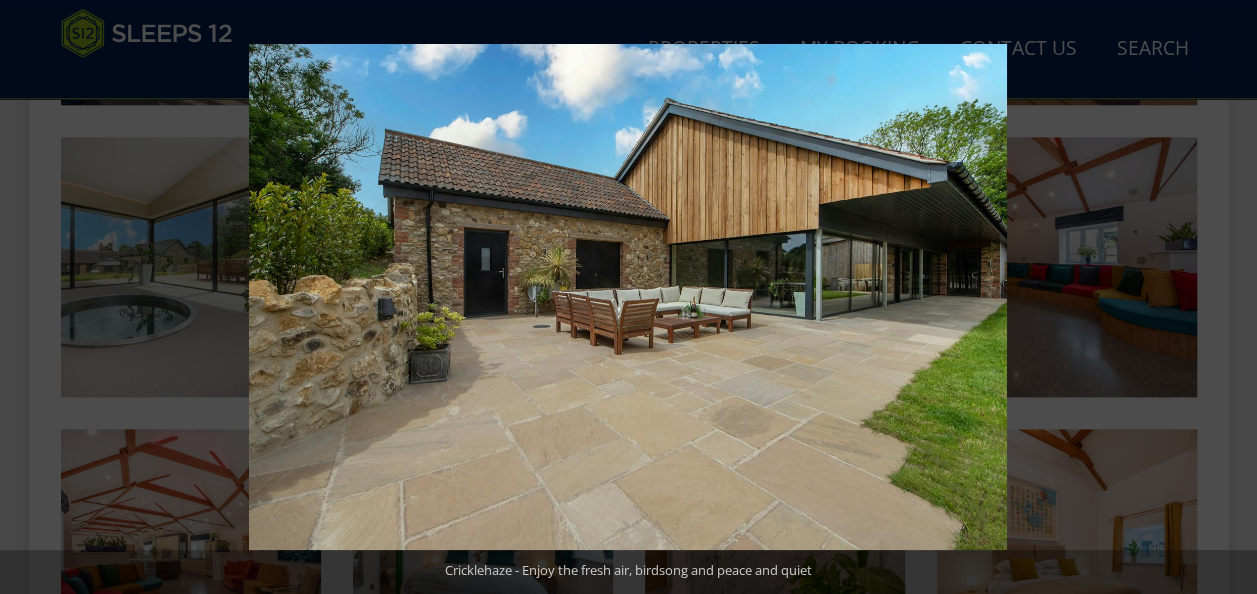 click at bounding box center [1222, 297] 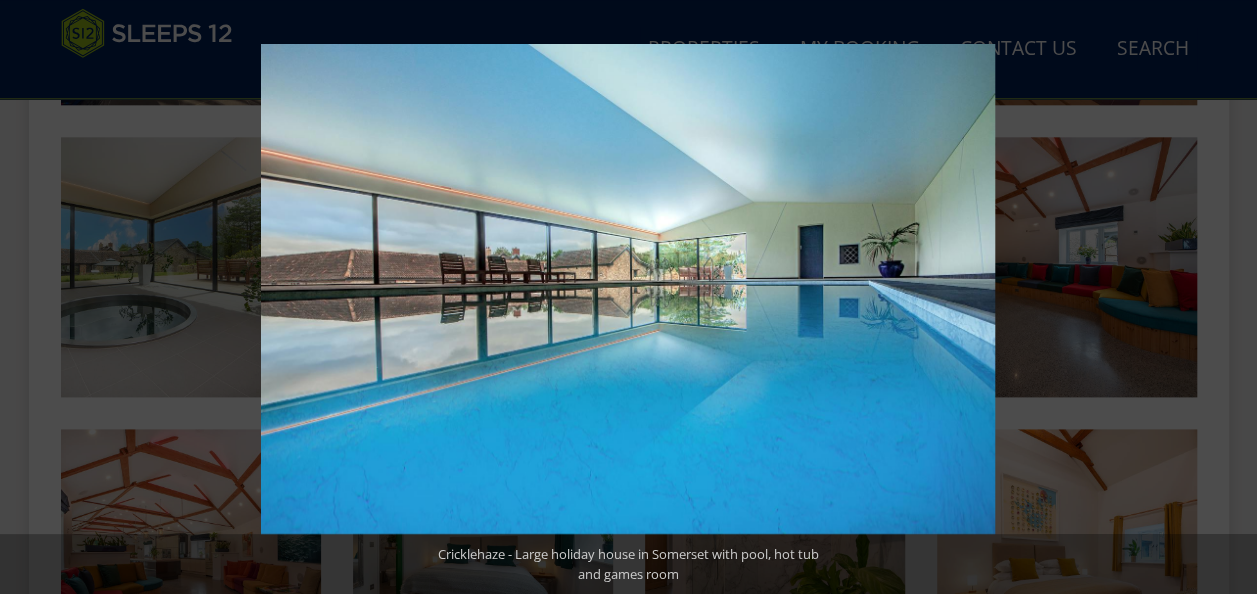 click at bounding box center [1222, 297] 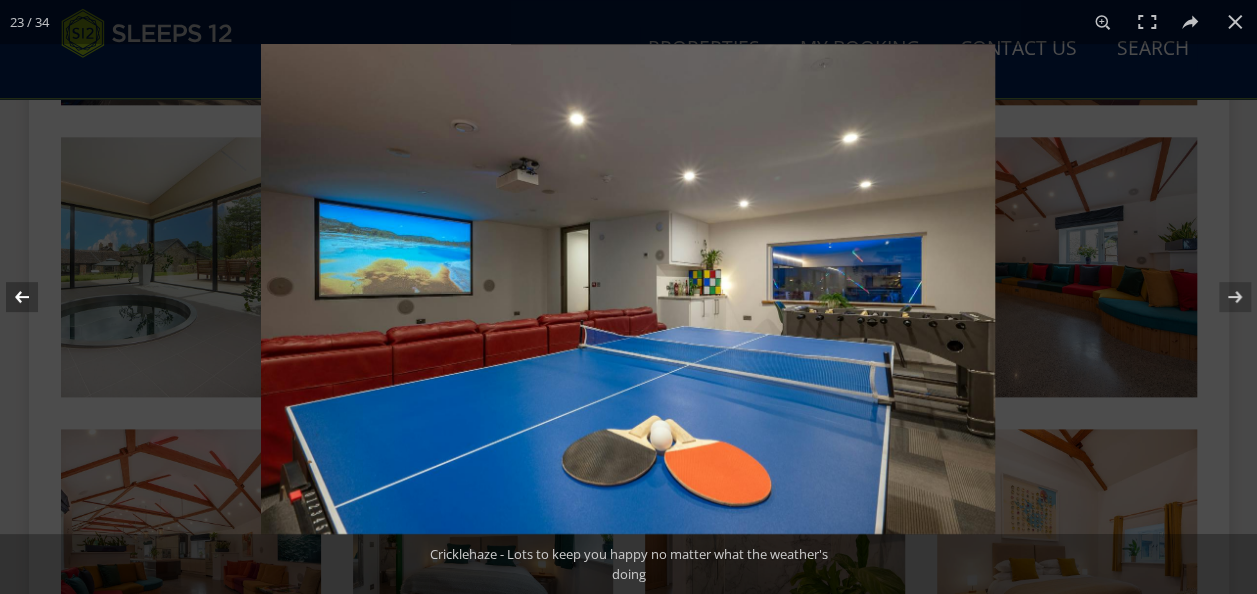 click at bounding box center [35, 297] 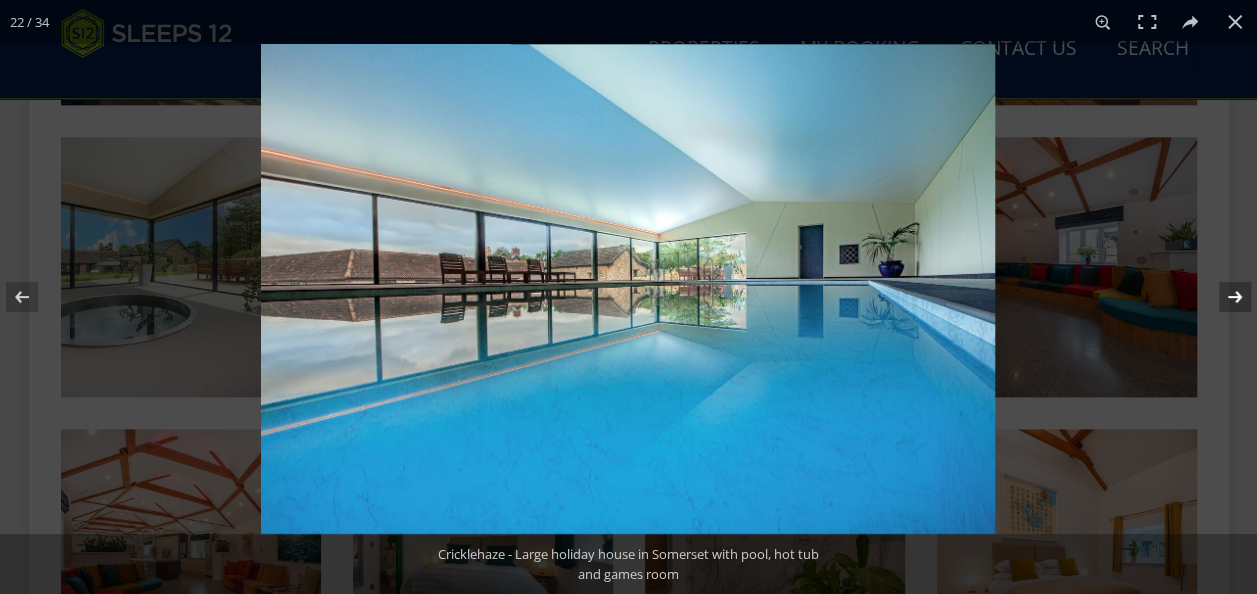 click at bounding box center [1222, 297] 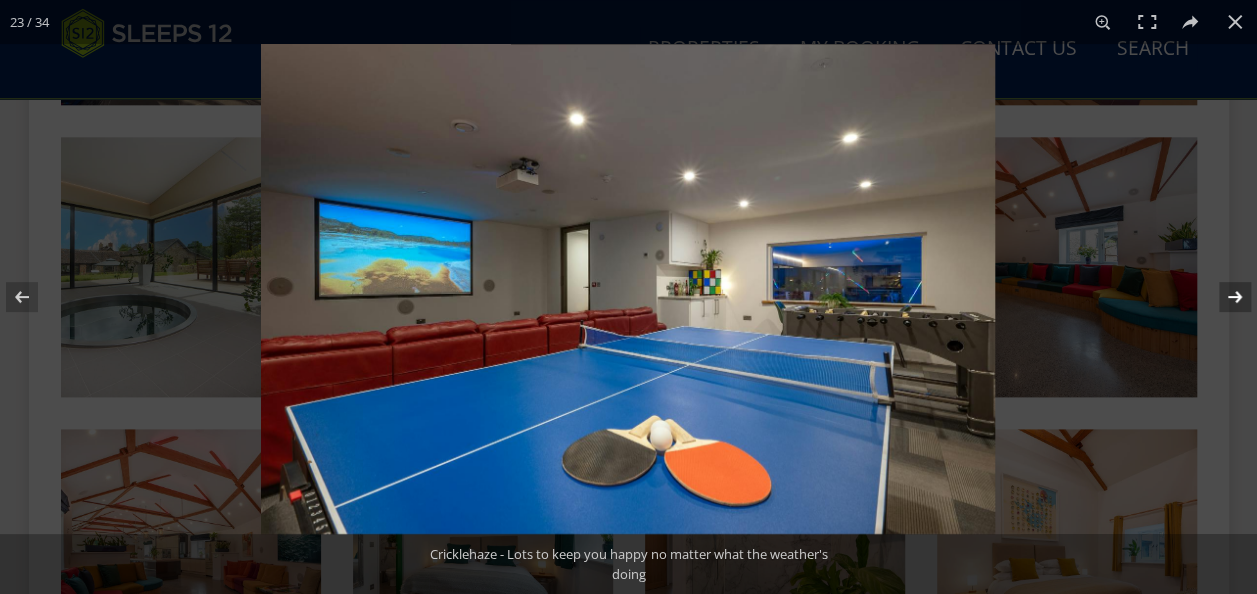 click at bounding box center (1222, 297) 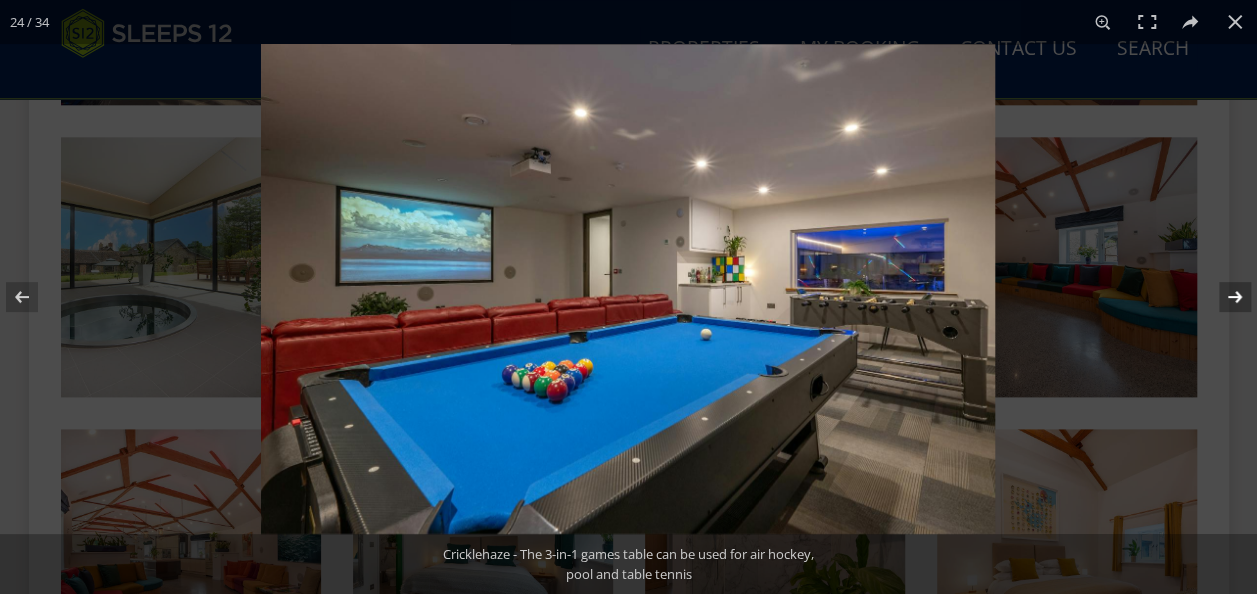 click at bounding box center [1222, 297] 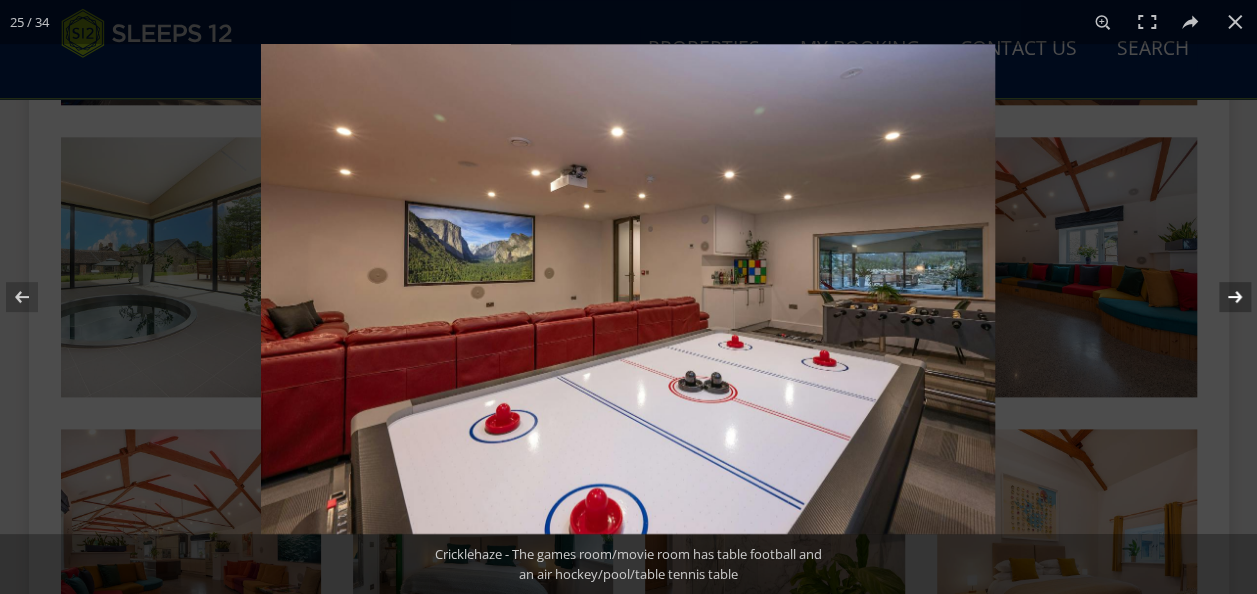 click at bounding box center [1222, 297] 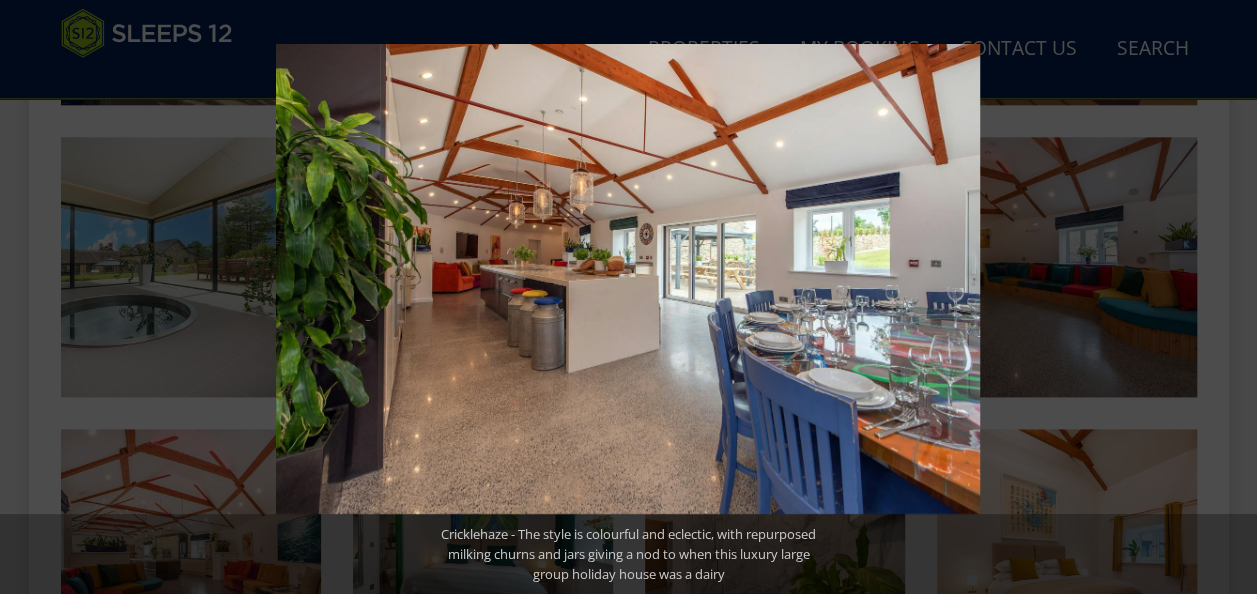 click at bounding box center [1222, 297] 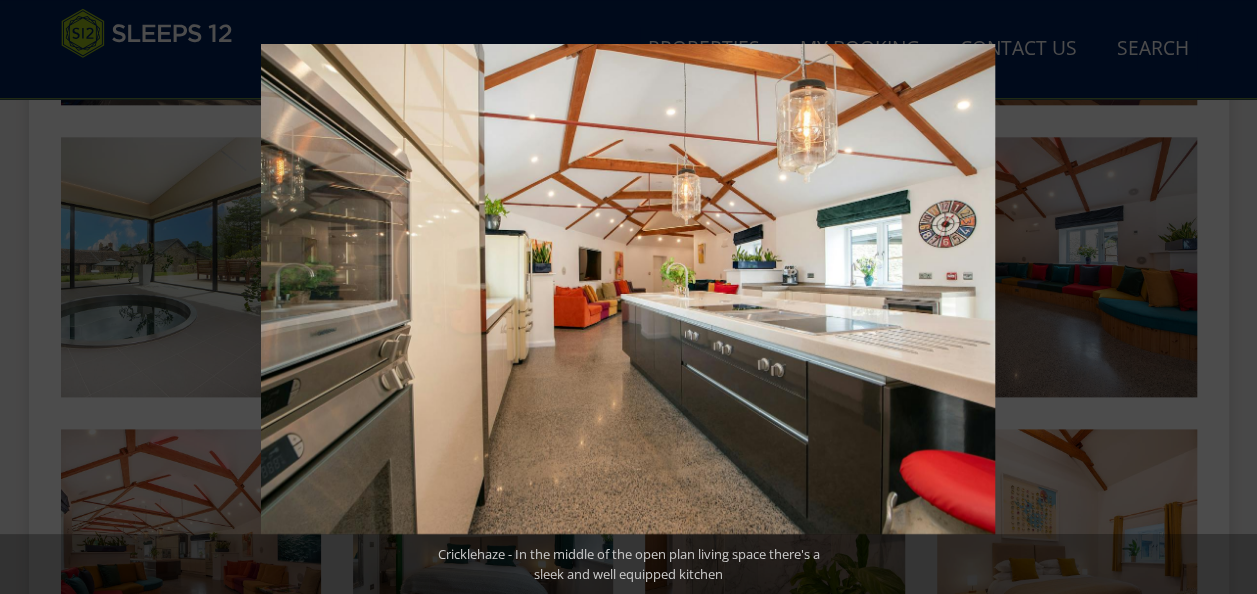 click at bounding box center [1222, 297] 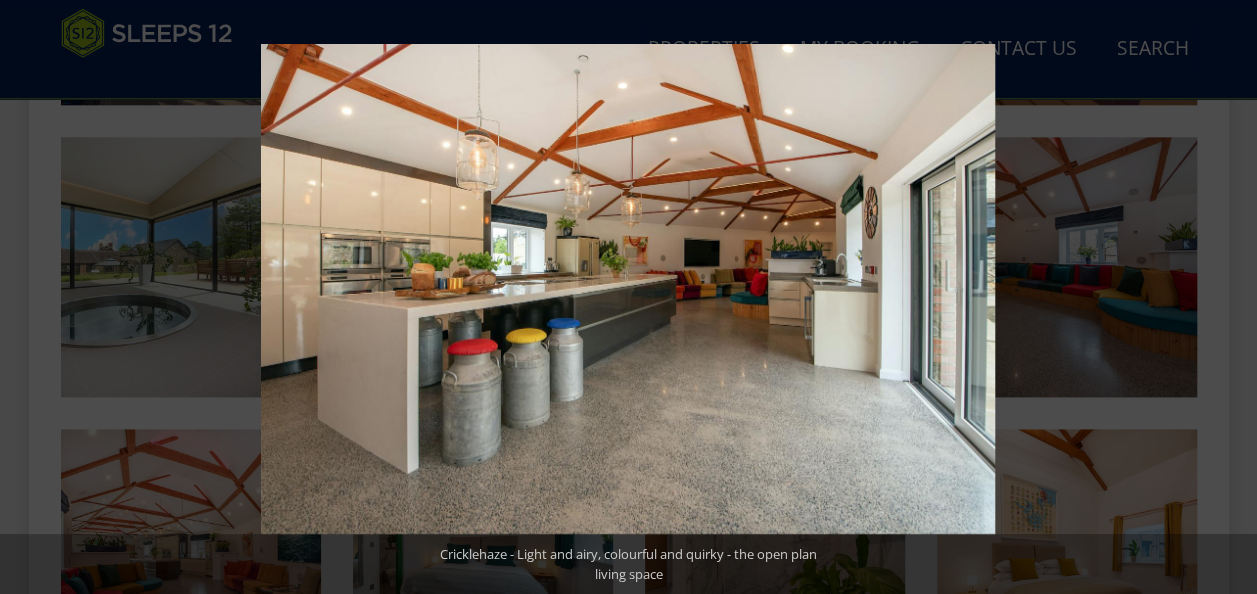 click at bounding box center [1222, 297] 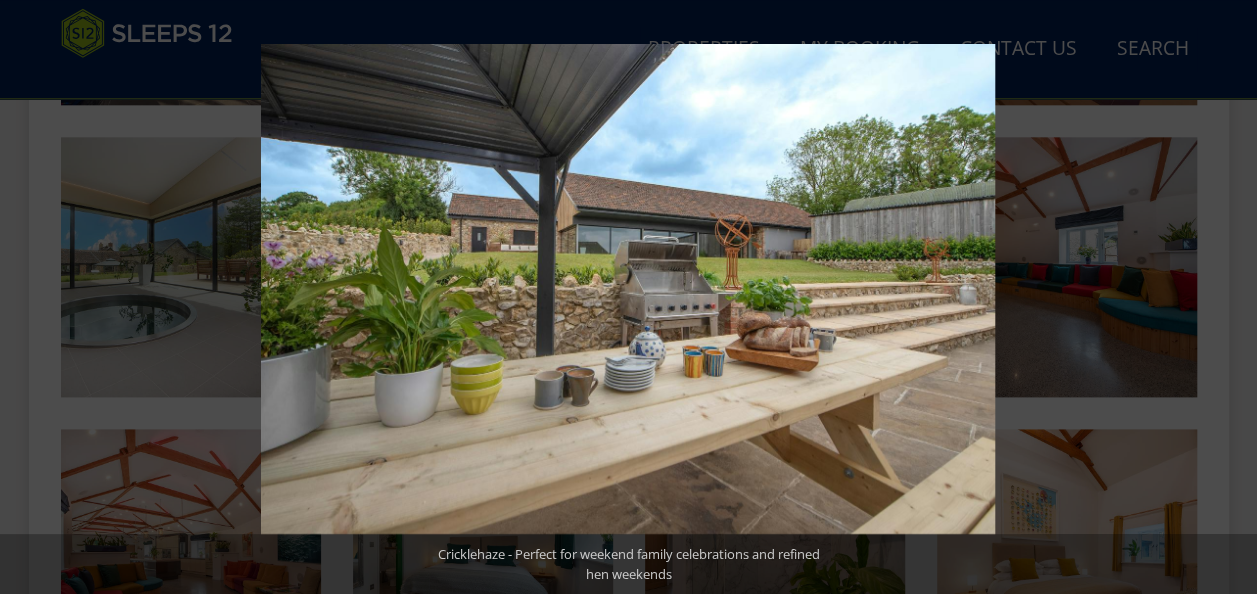 click at bounding box center [1222, 297] 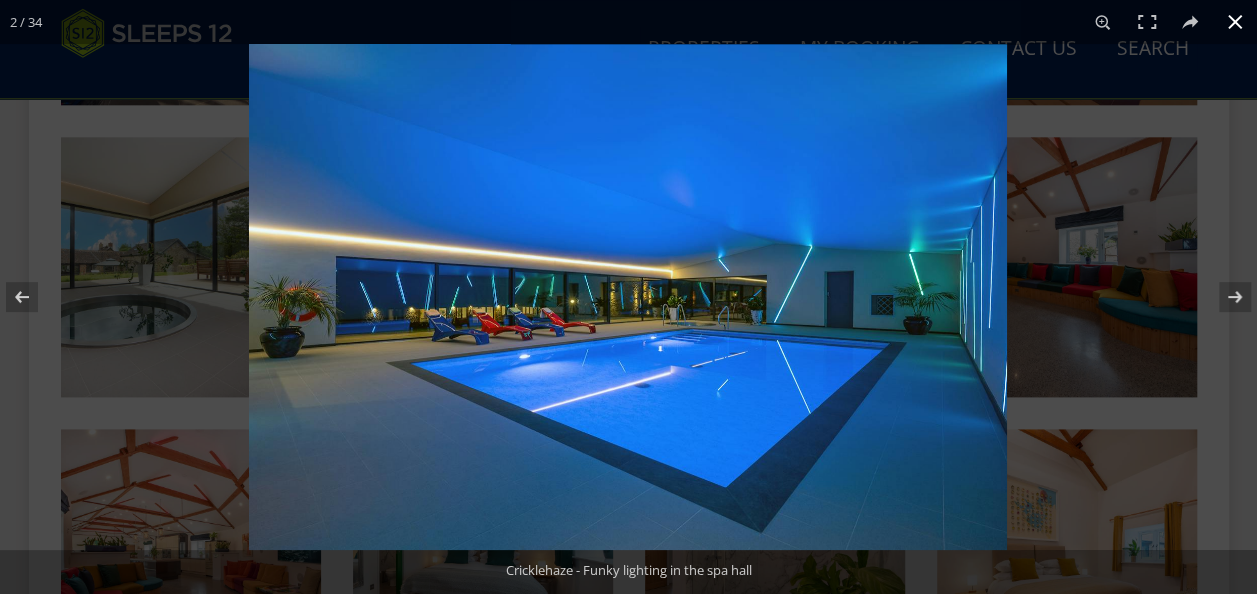 click at bounding box center [1235, 22] 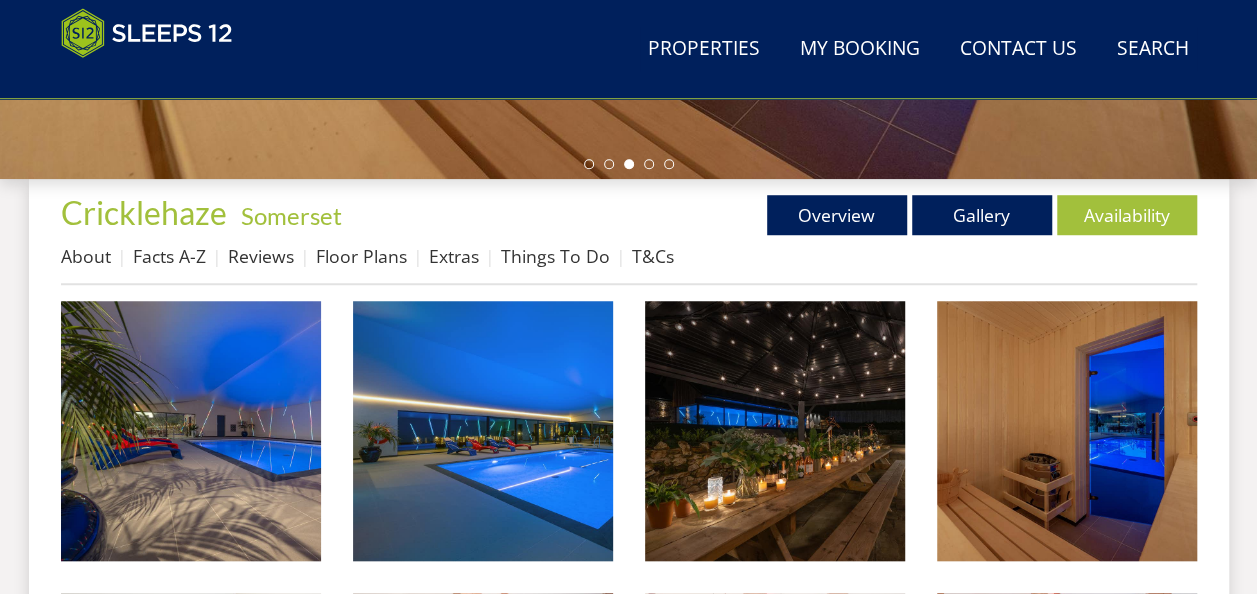 scroll, scrollTop: 640, scrollLeft: 0, axis: vertical 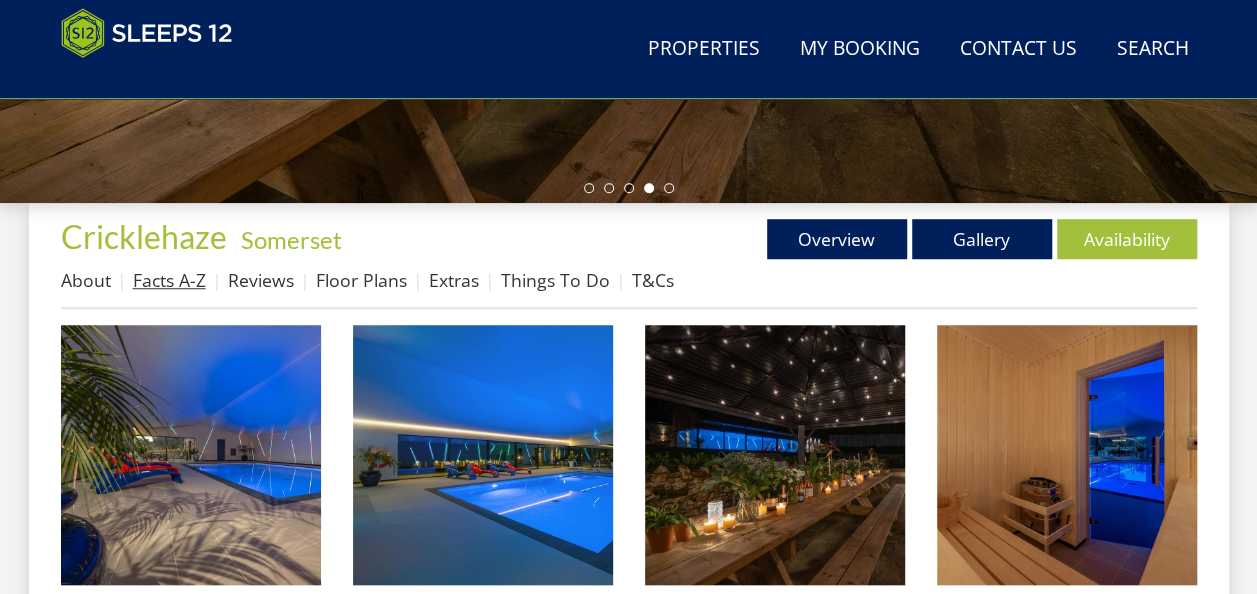 click on "Facts A-Z" at bounding box center [169, 280] 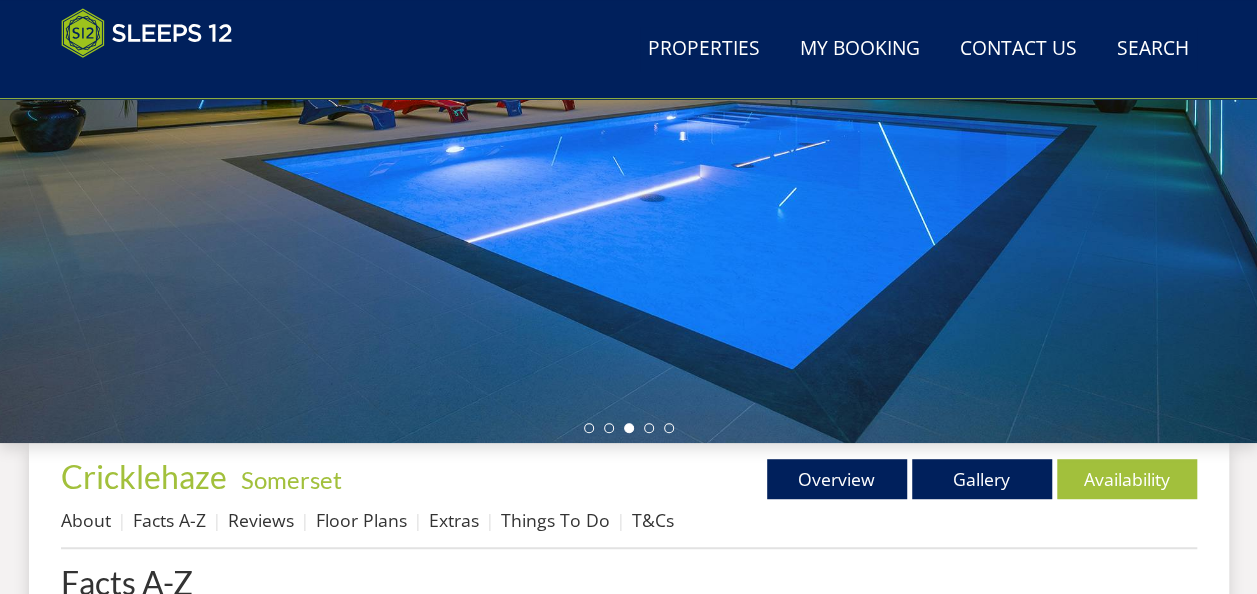 scroll, scrollTop: 240, scrollLeft: 0, axis: vertical 